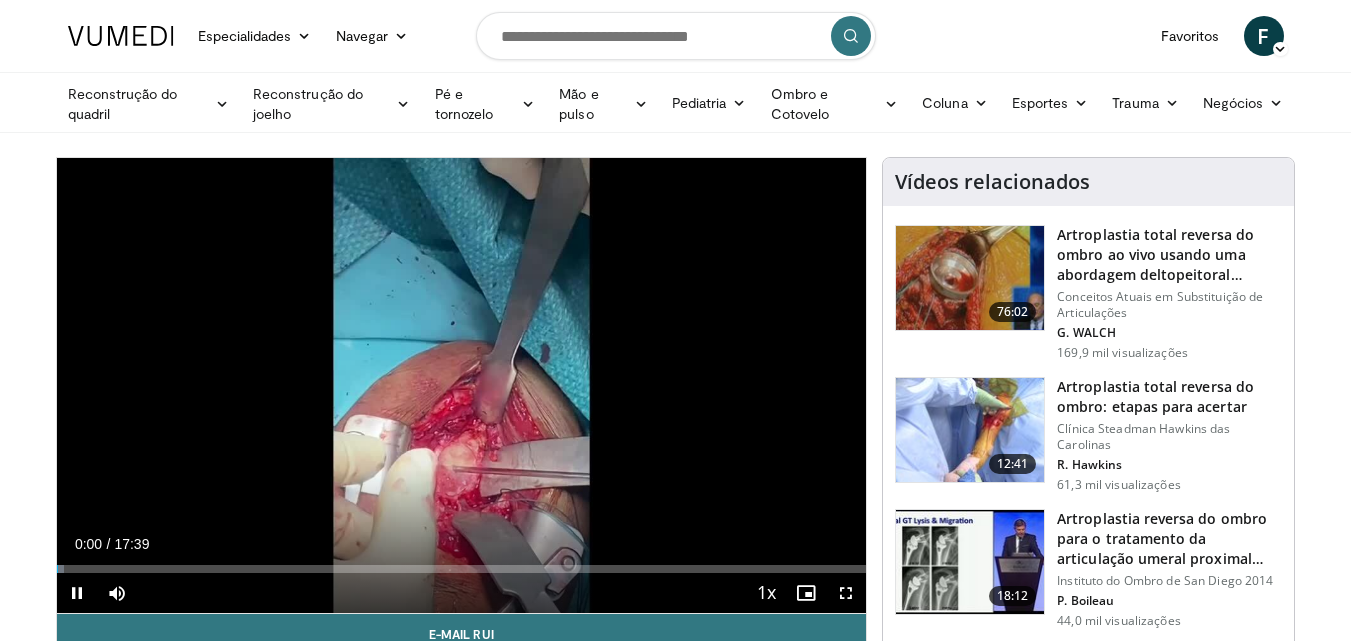 scroll, scrollTop: 0, scrollLeft: 0, axis: both 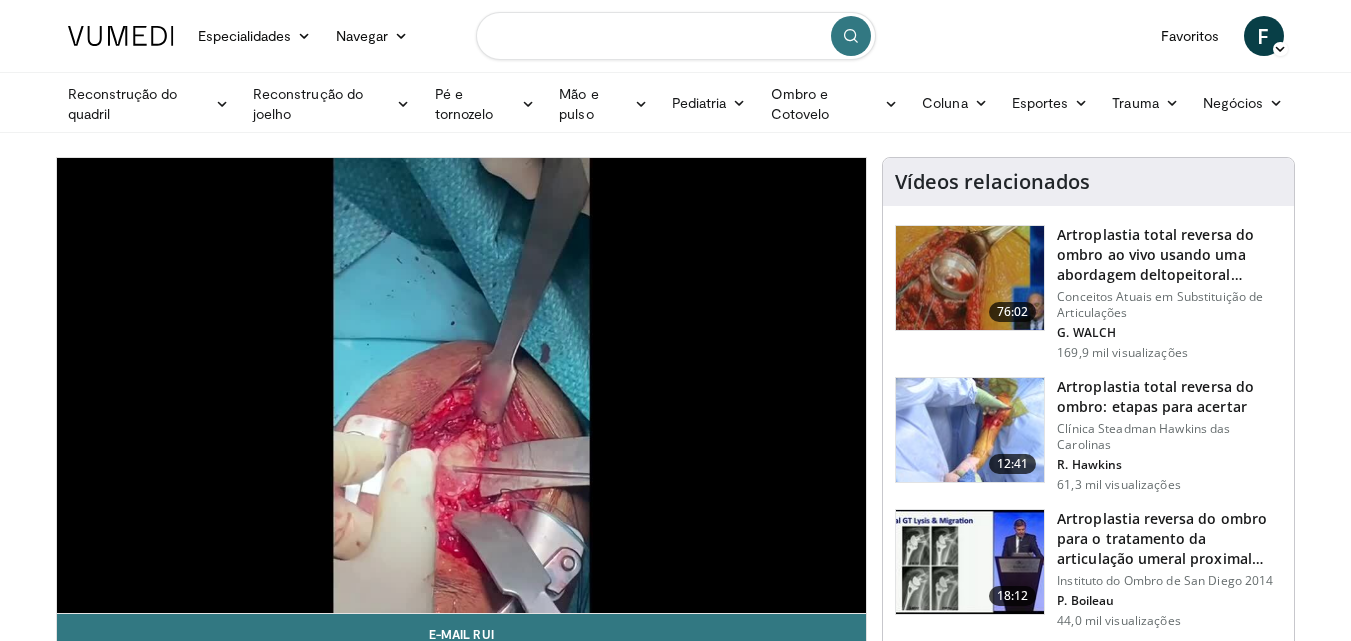 click at bounding box center [676, 36] 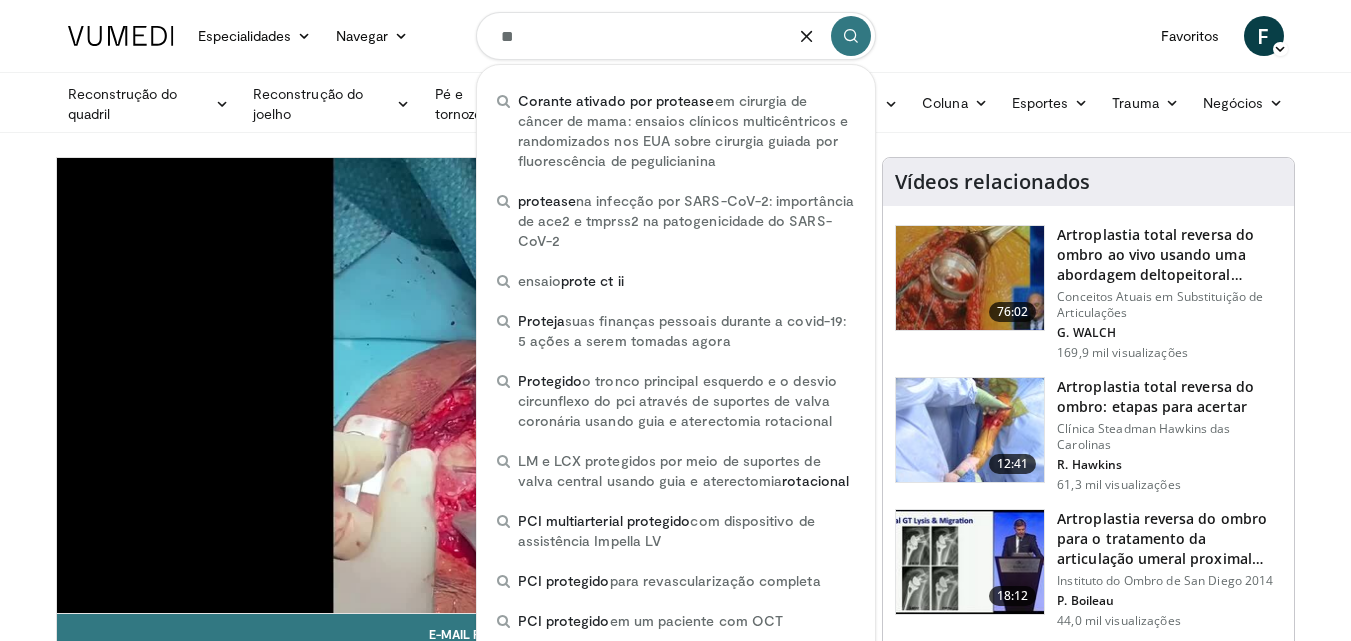 type on "*" 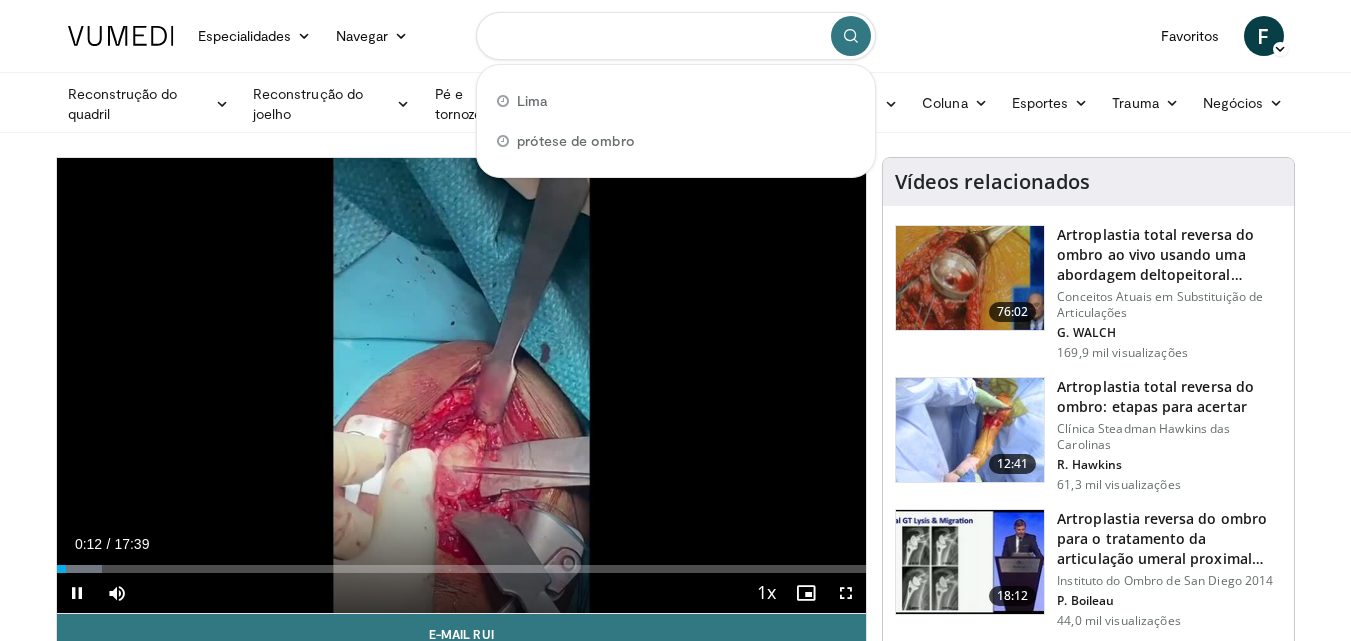 paste on "**********" 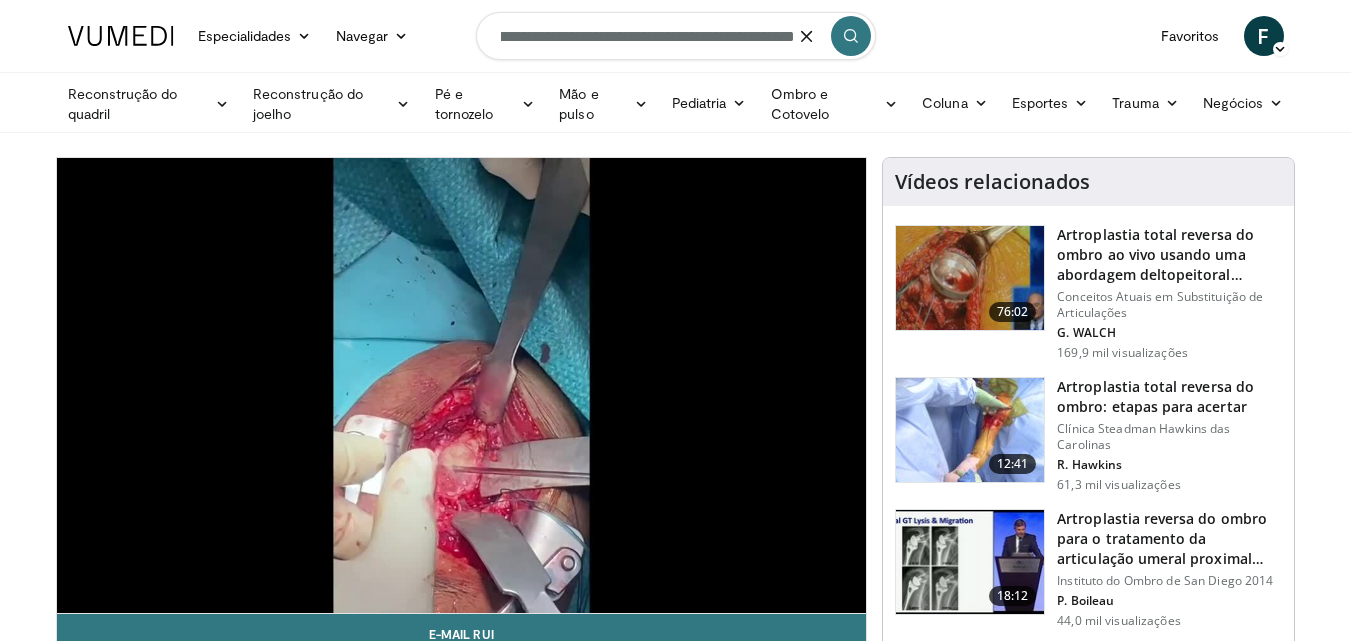 scroll, scrollTop: 0, scrollLeft: 679, axis: horizontal 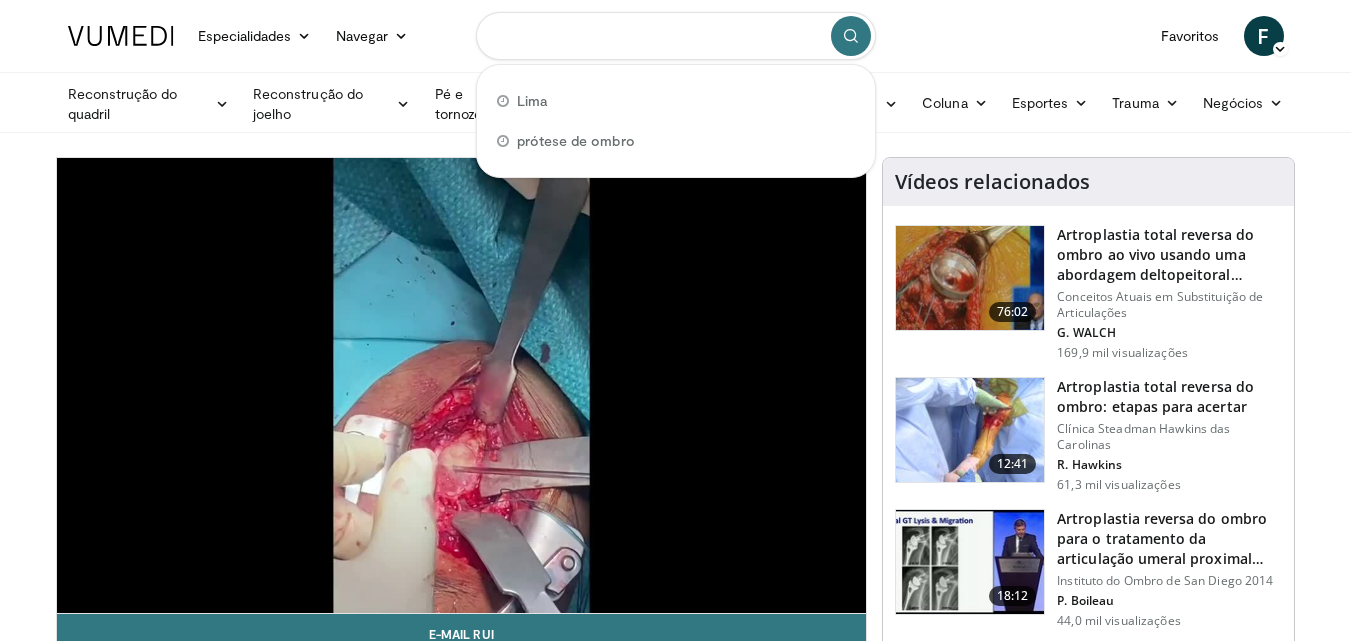 paste on "**********" 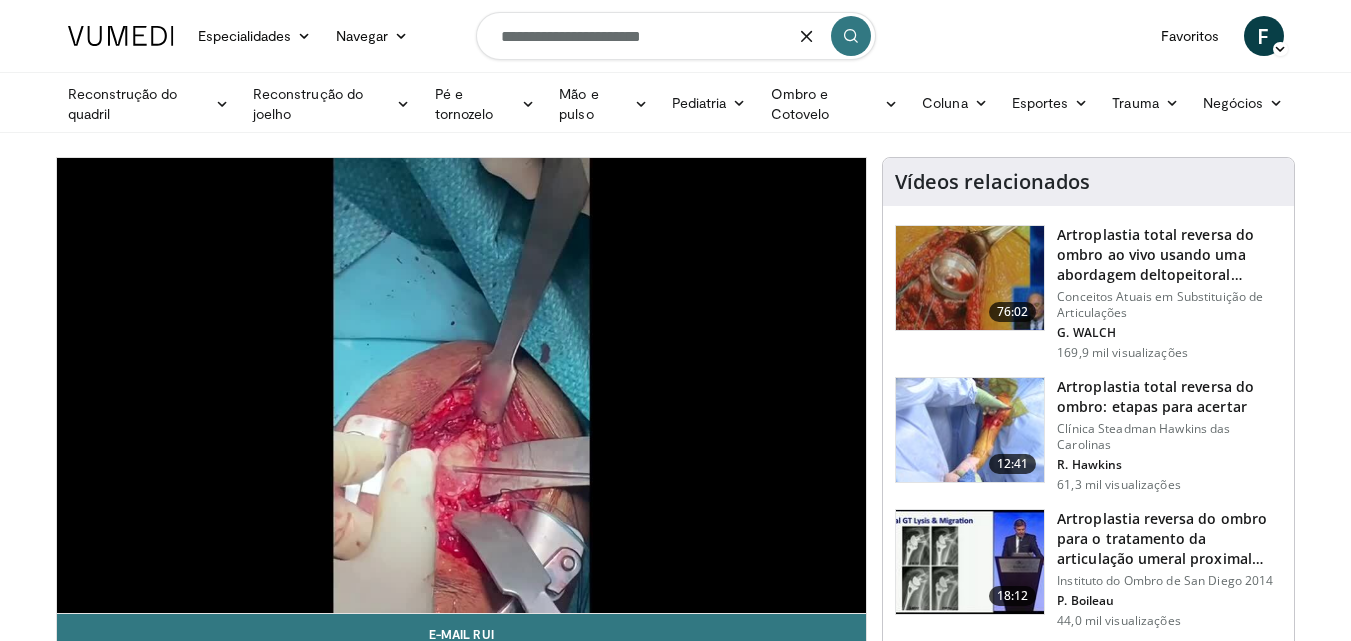 type on "**********" 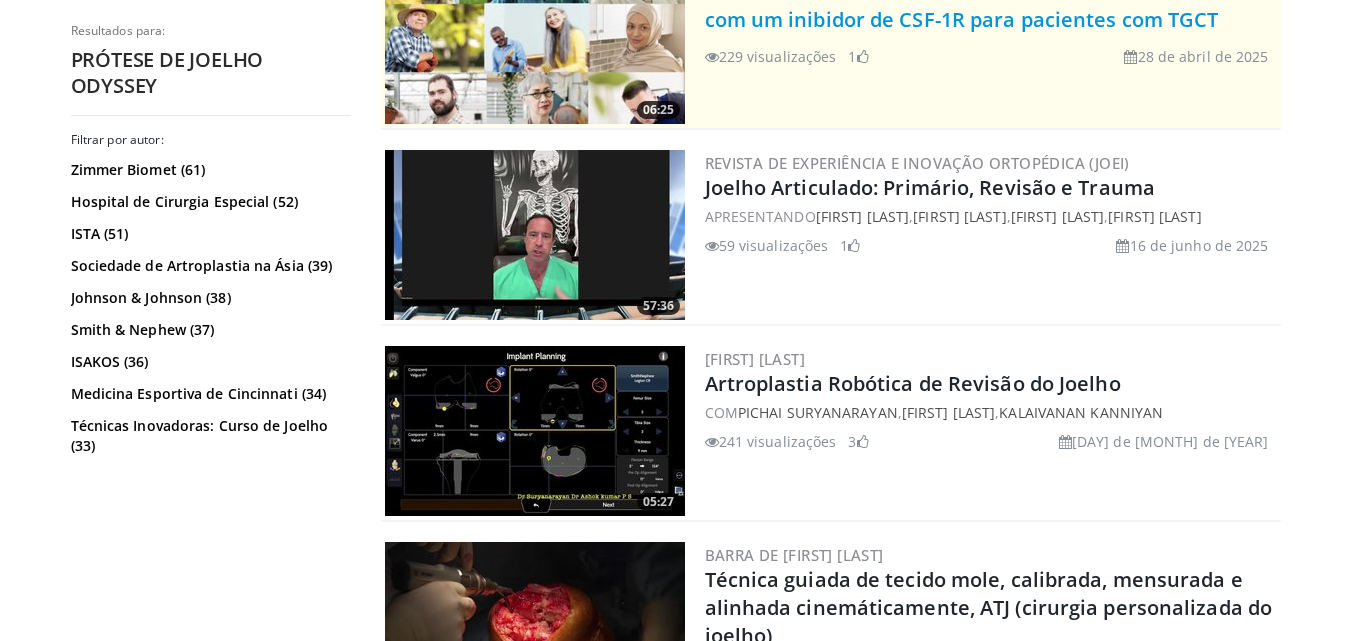 scroll, scrollTop: 400, scrollLeft: 0, axis: vertical 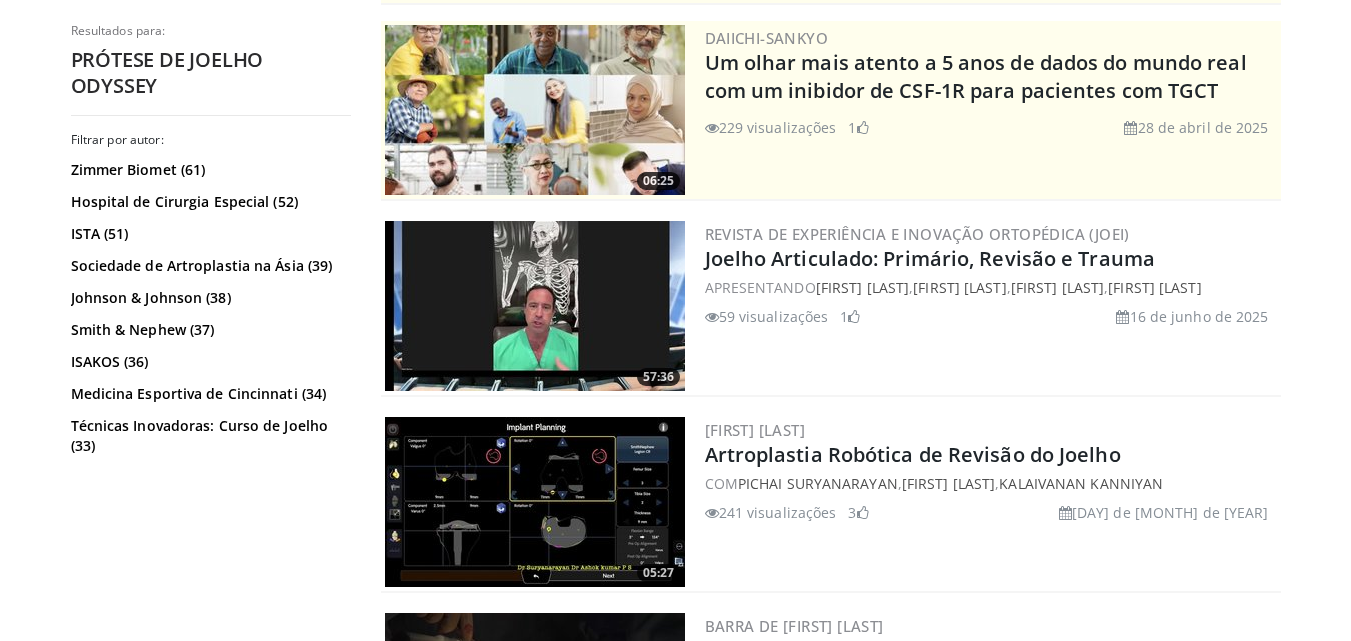 click at bounding box center (535, 110) 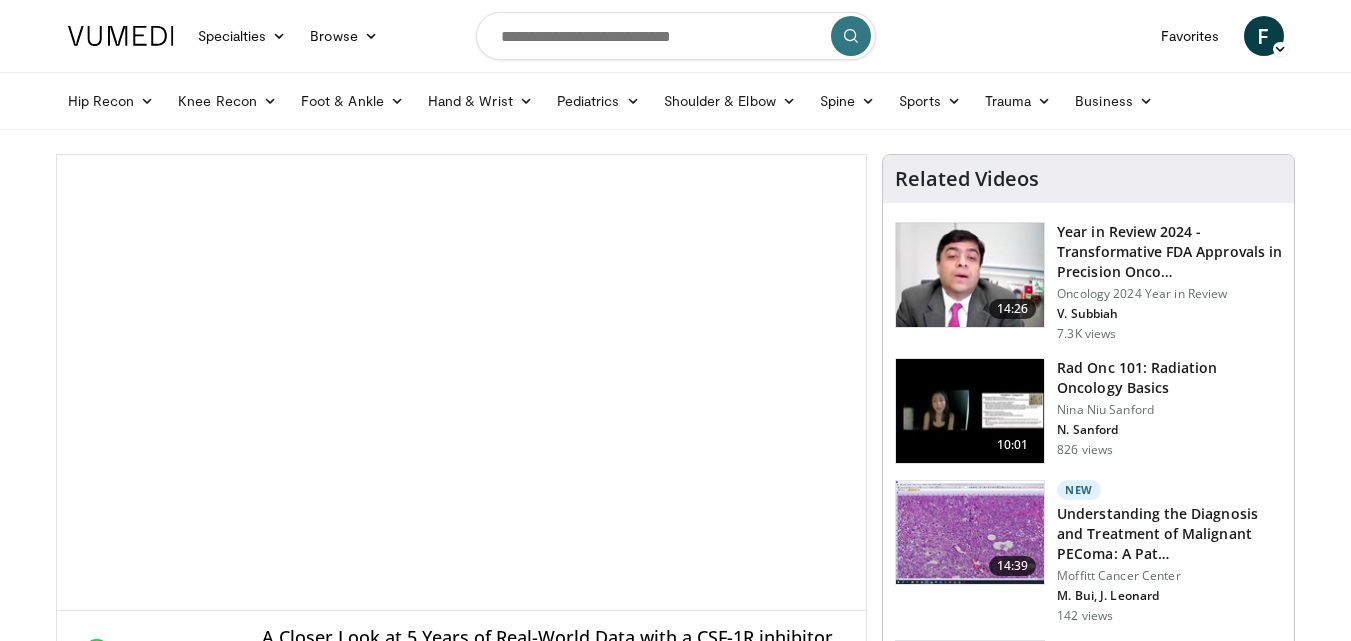 scroll, scrollTop: 0, scrollLeft: 0, axis: both 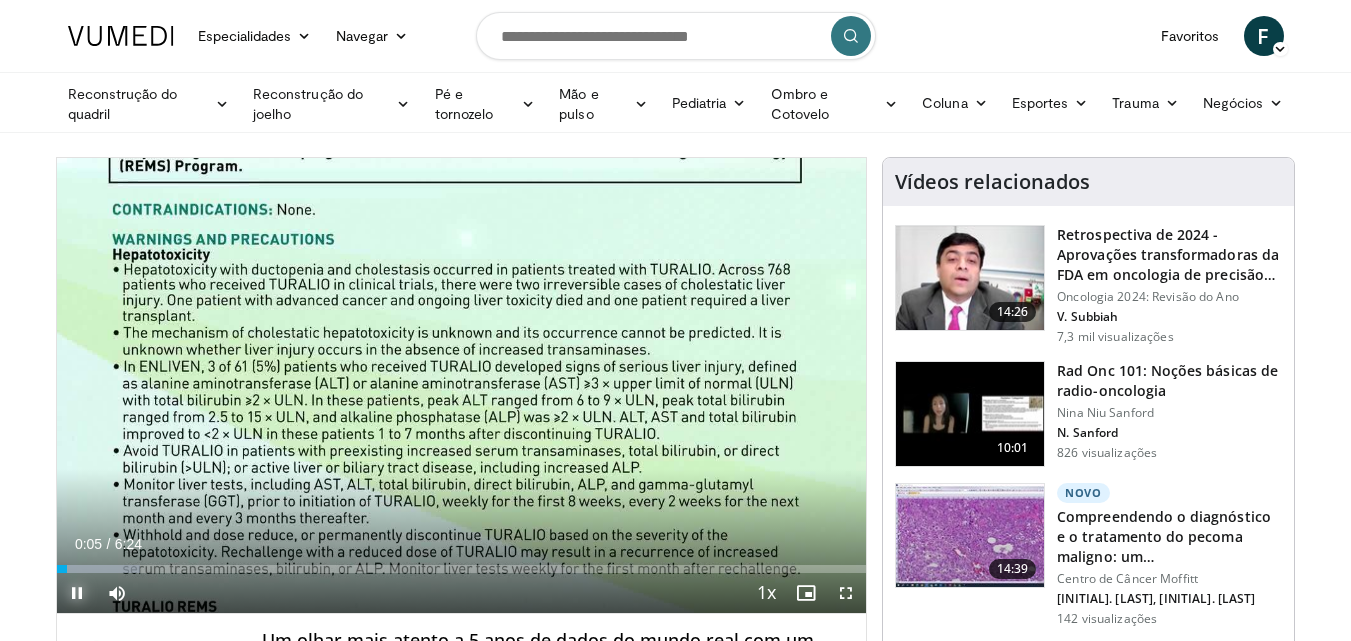 drag, startPoint x: 75, startPoint y: 596, endPoint x: 70, endPoint y: 584, distance: 13 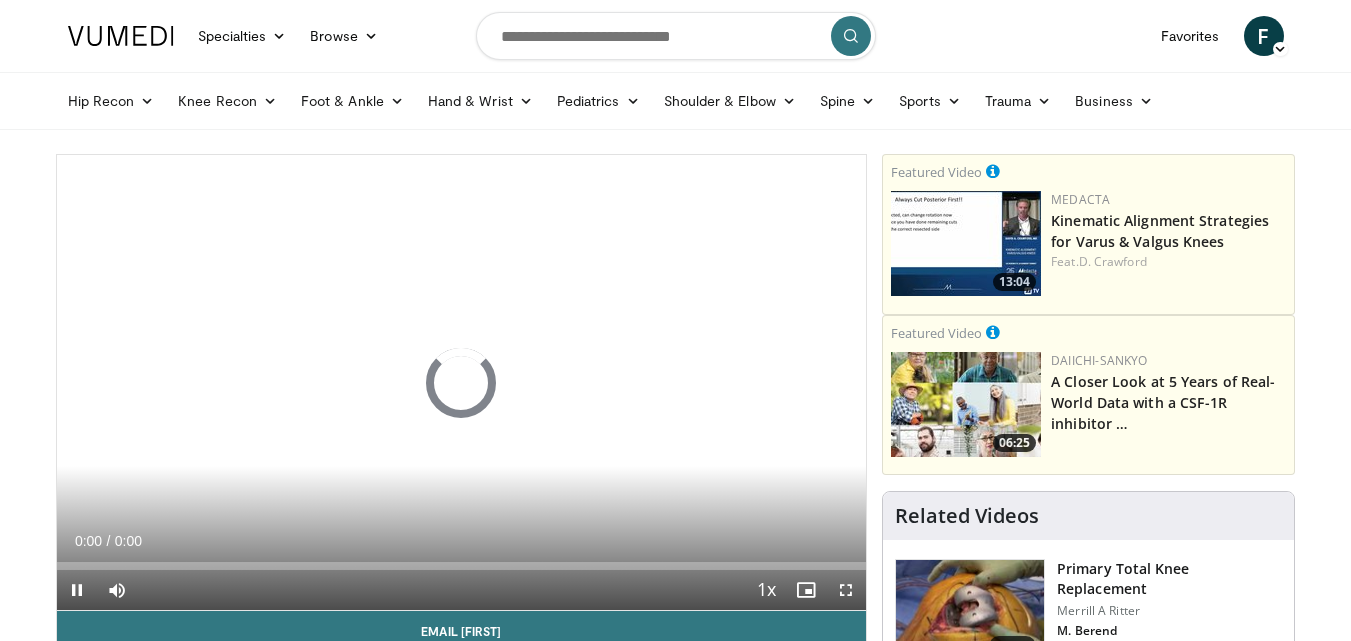 scroll, scrollTop: 0, scrollLeft: 0, axis: both 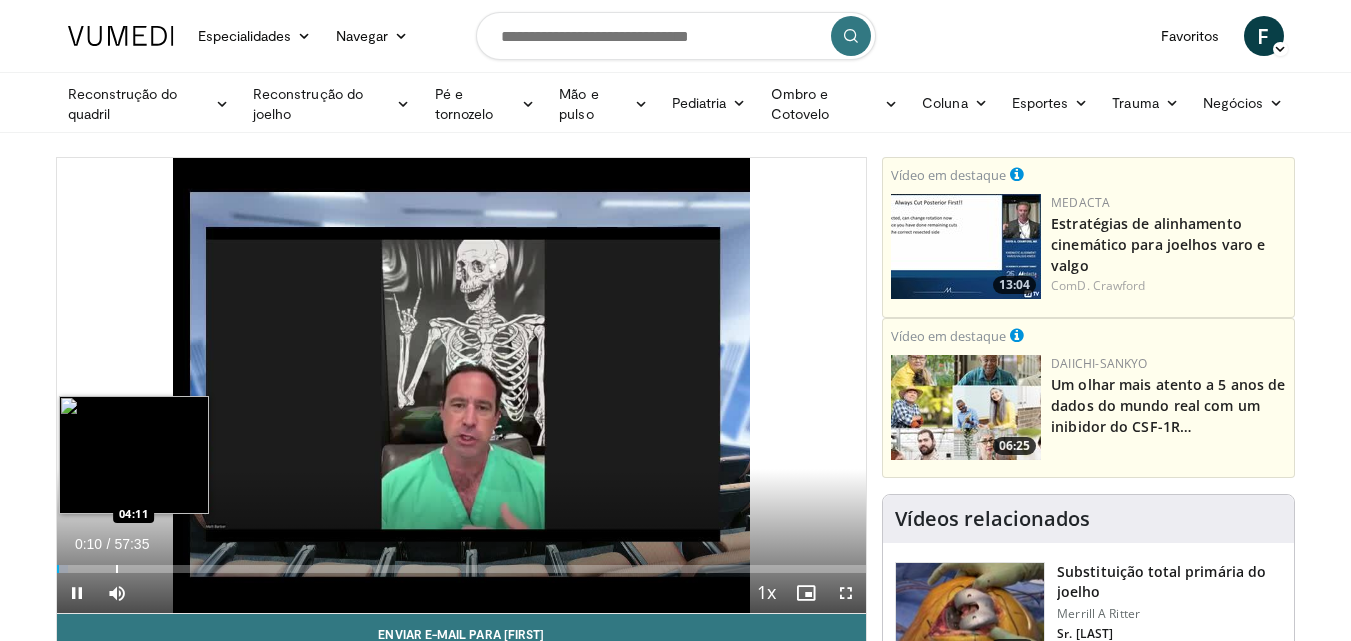 click on "Loaded :  1.45% 00:10 04:11" at bounding box center [462, 563] 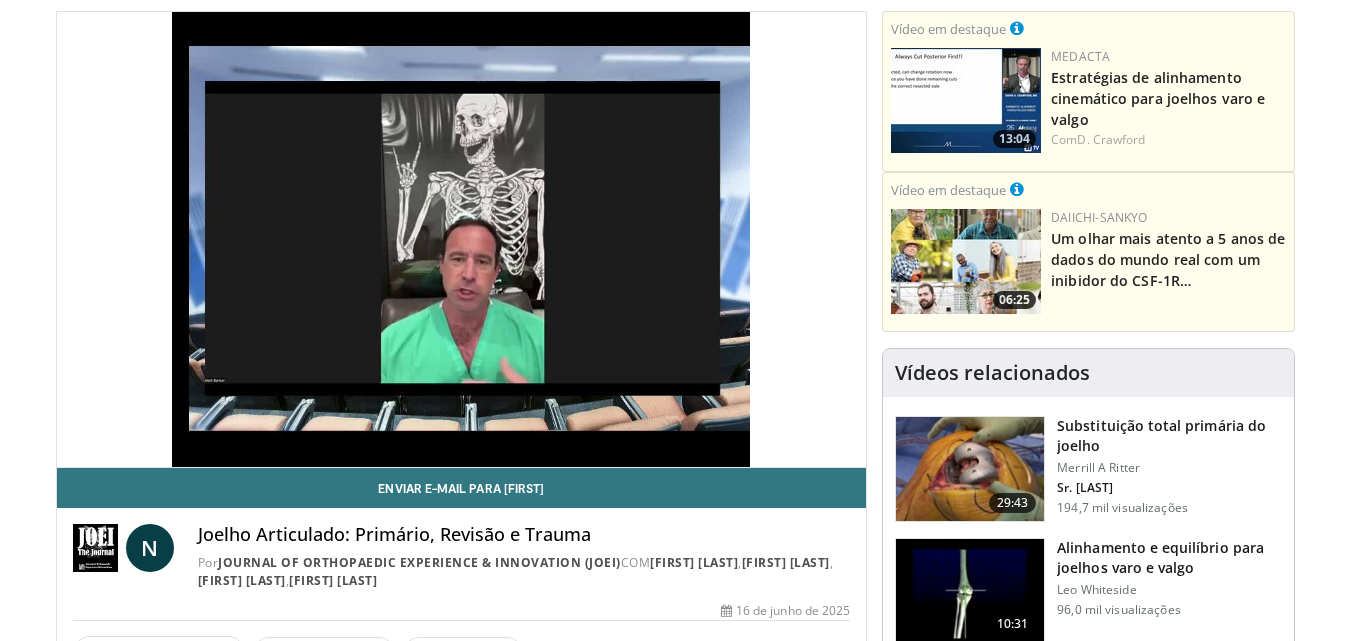 scroll, scrollTop: 0, scrollLeft: 0, axis: both 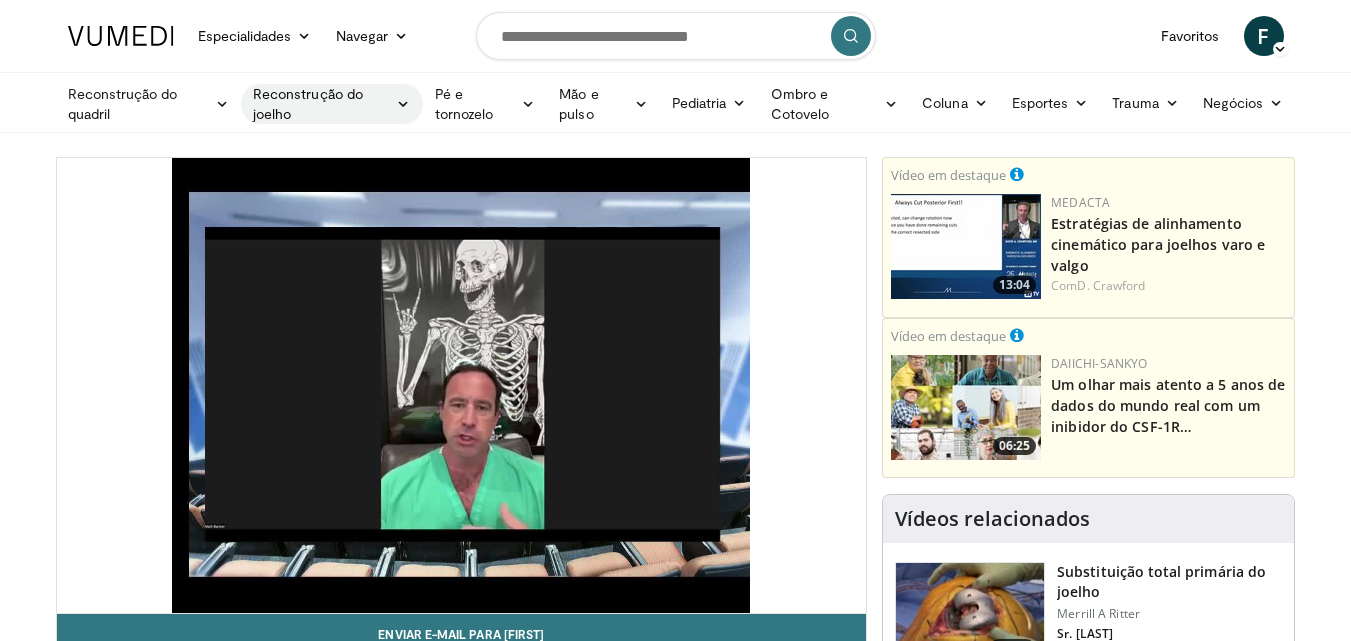 click on "Reconstrução do joelho" at bounding box center [308, 103] 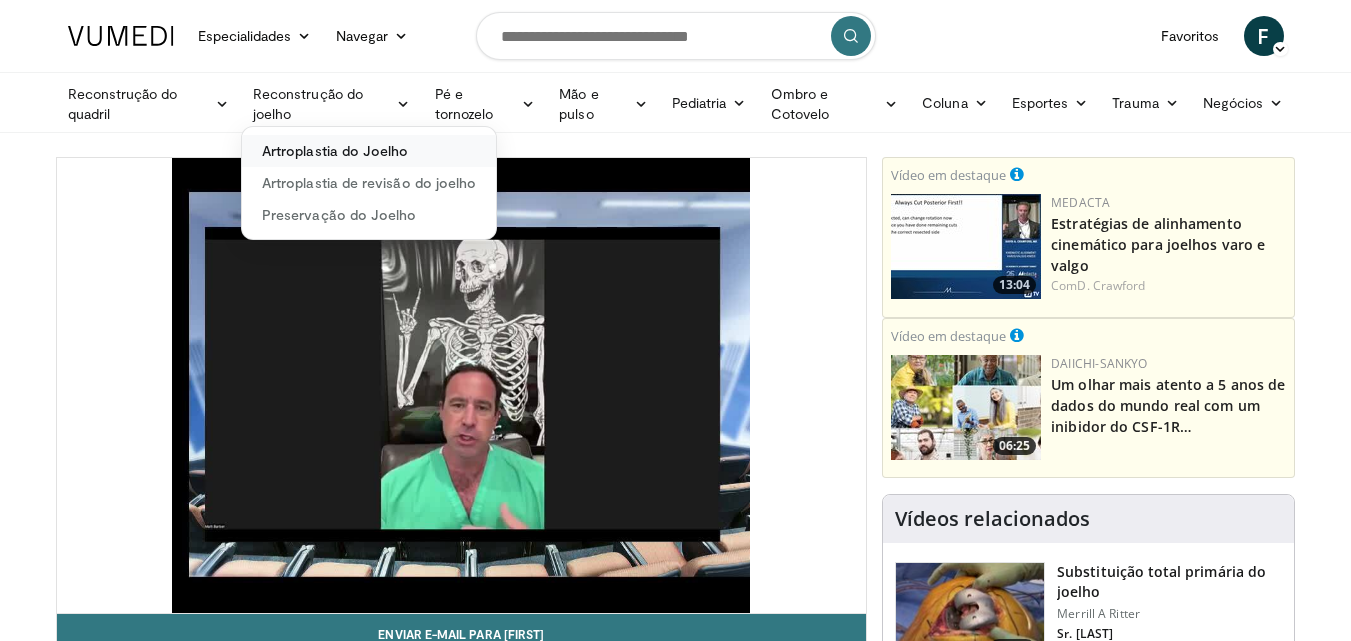 click on "Artroplastia do Joelho" at bounding box center (335, 150) 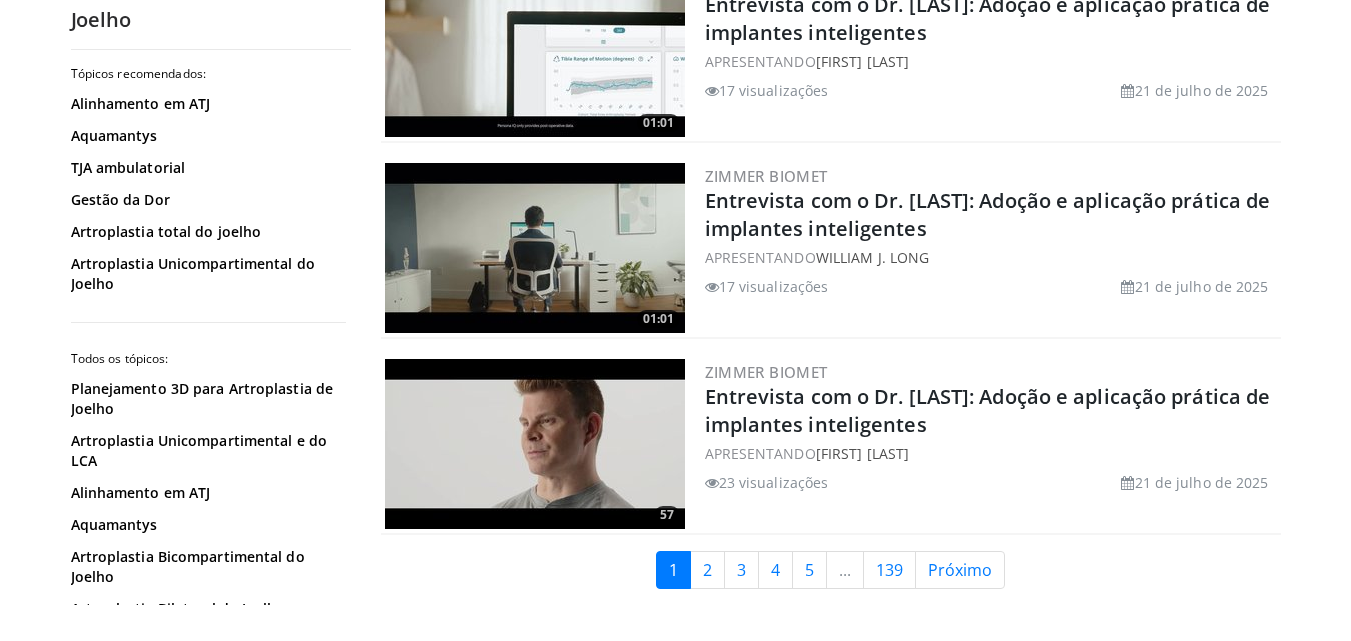 scroll, scrollTop: 5000, scrollLeft: 0, axis: vertical 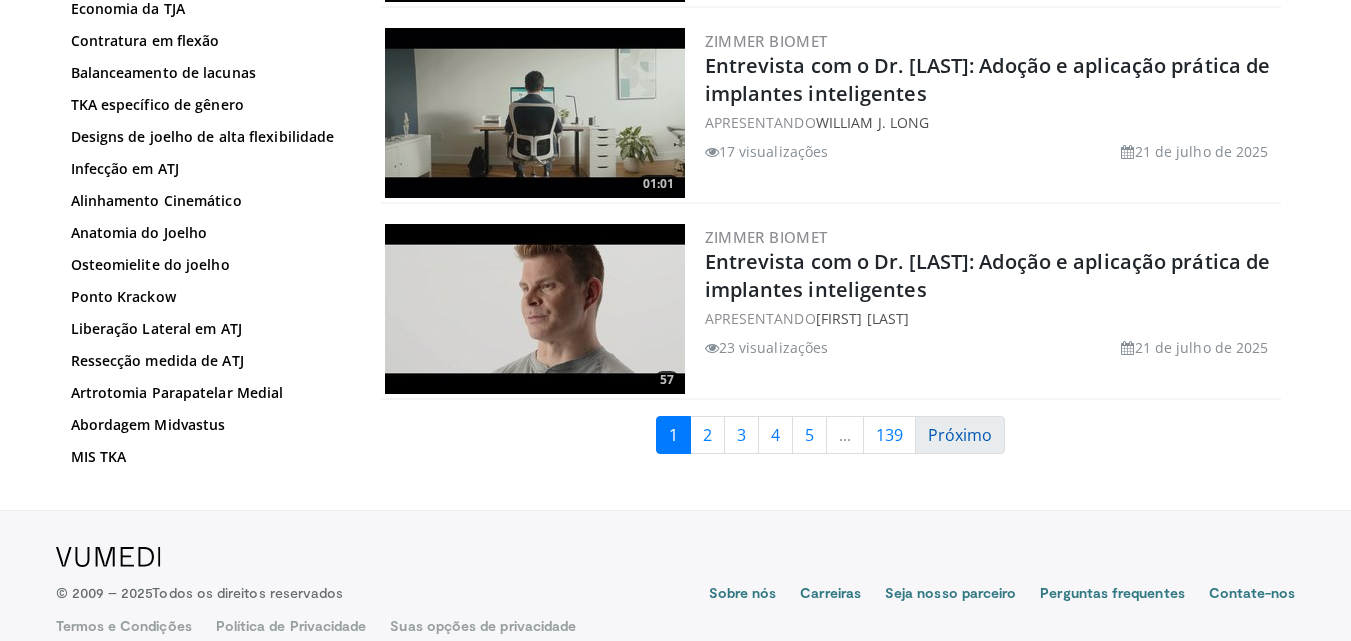 click on "Próximo" at bounding box center (960, 435) 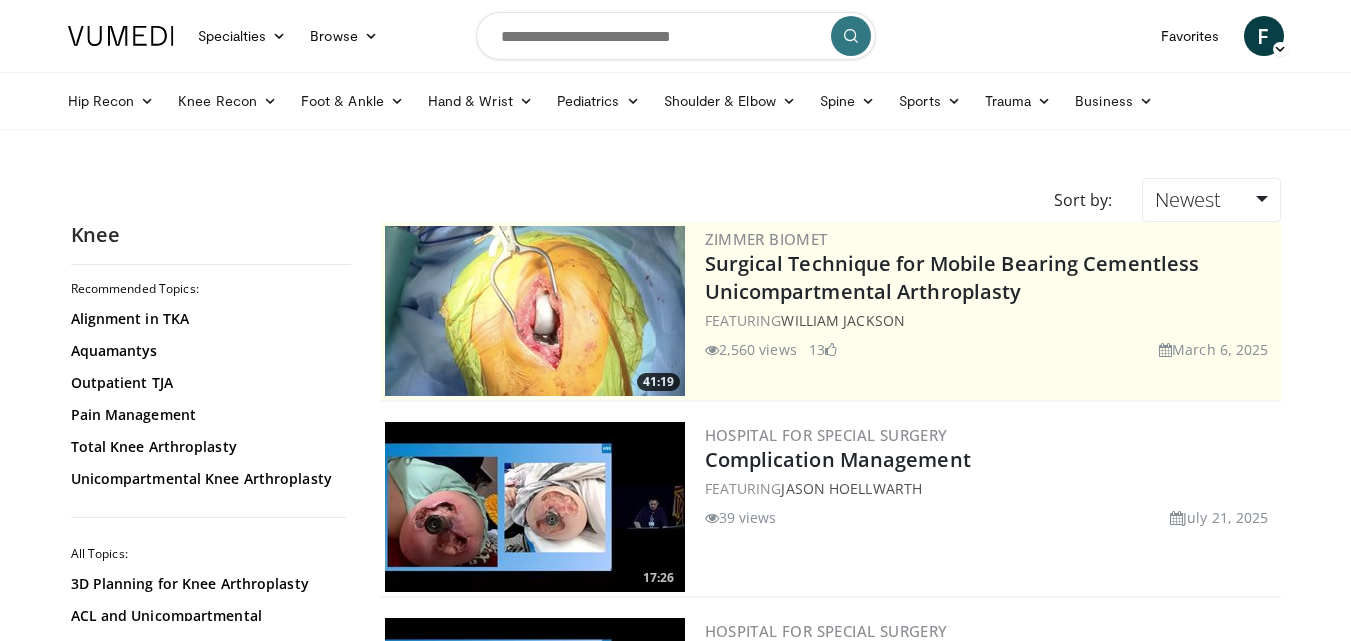 scroll, scrollTop: 0, scrollLeft: 0, axis: both 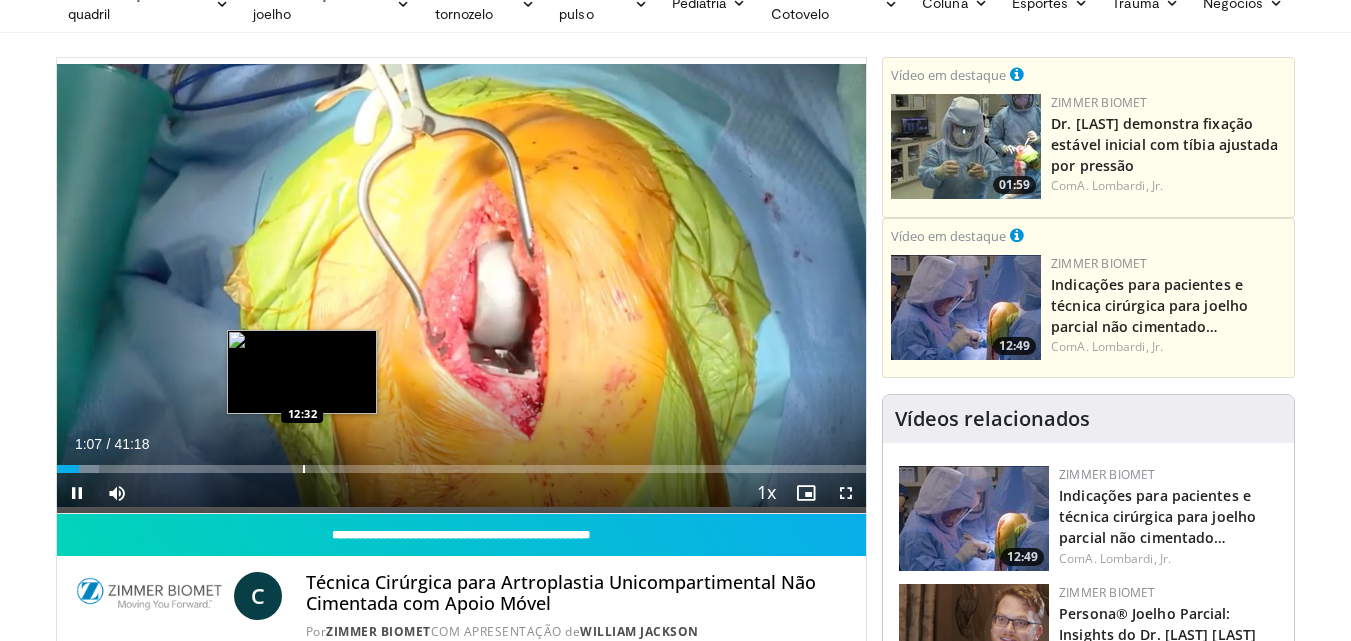 click on "Loaded :  5.20% 01:08 12:32" at bounding box center [462, 469] 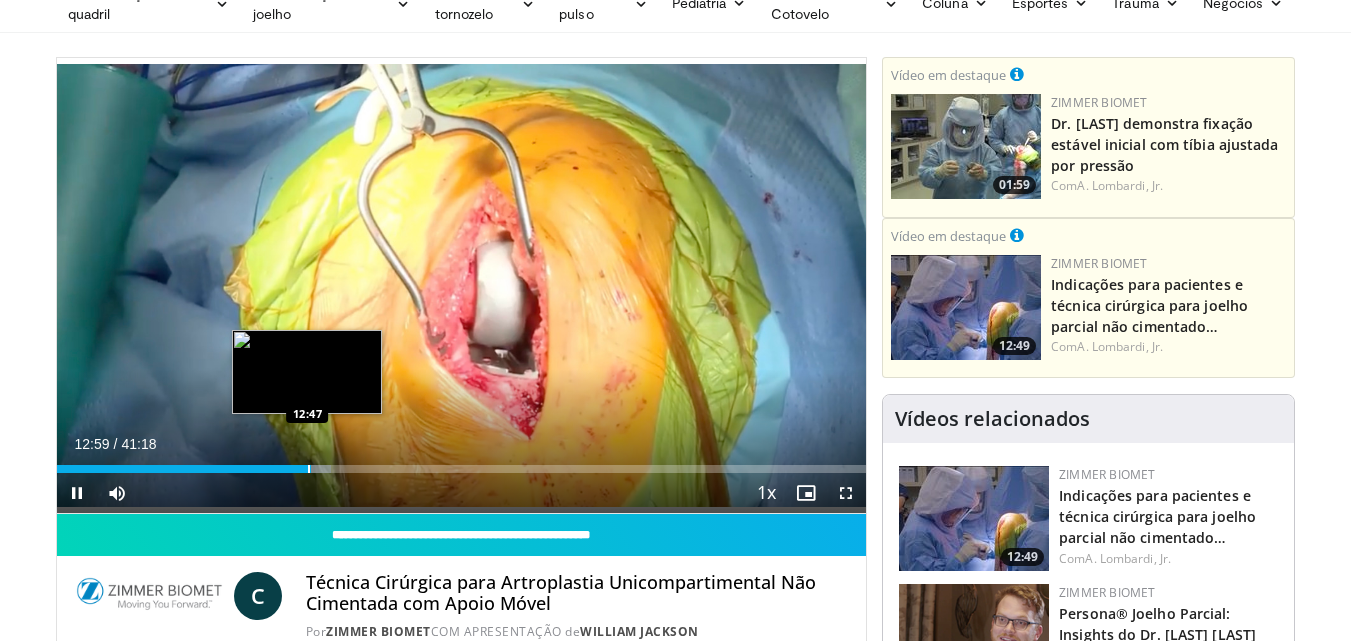 click on "12:59" at bounding box center [184, 469] 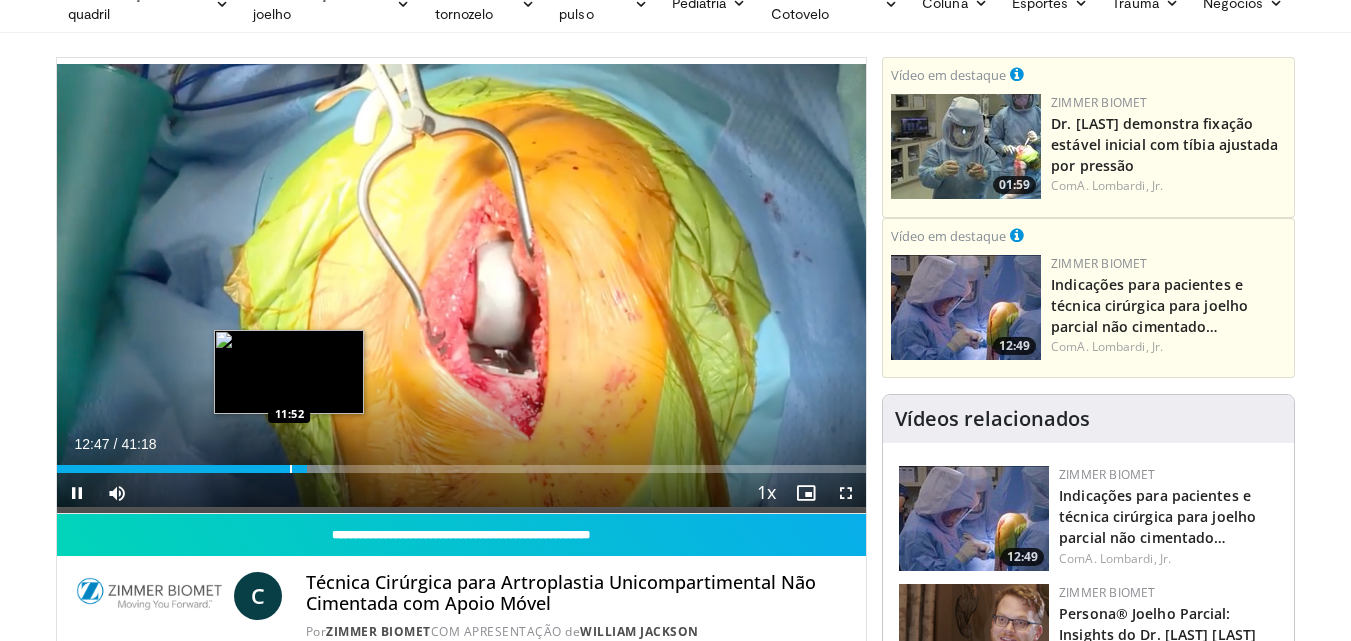 click at bounding box center [291, 469] 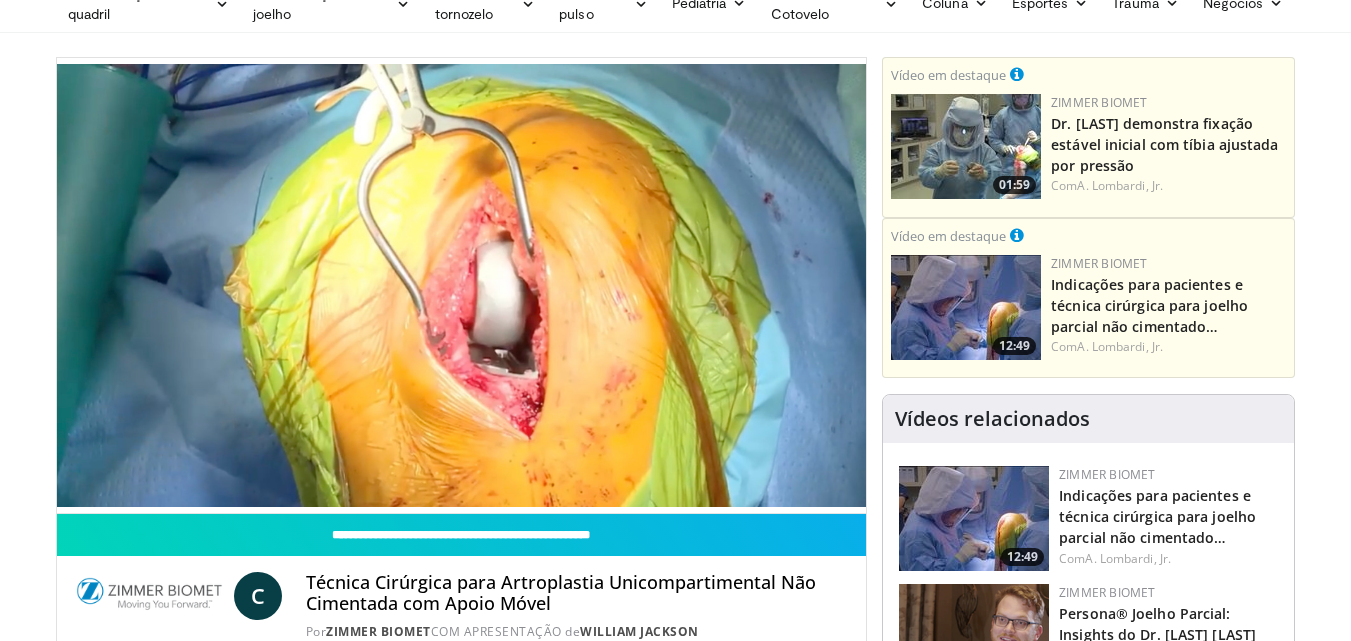 click on "10 seconds
Tap to unmute" at bounding box center [462, 285] 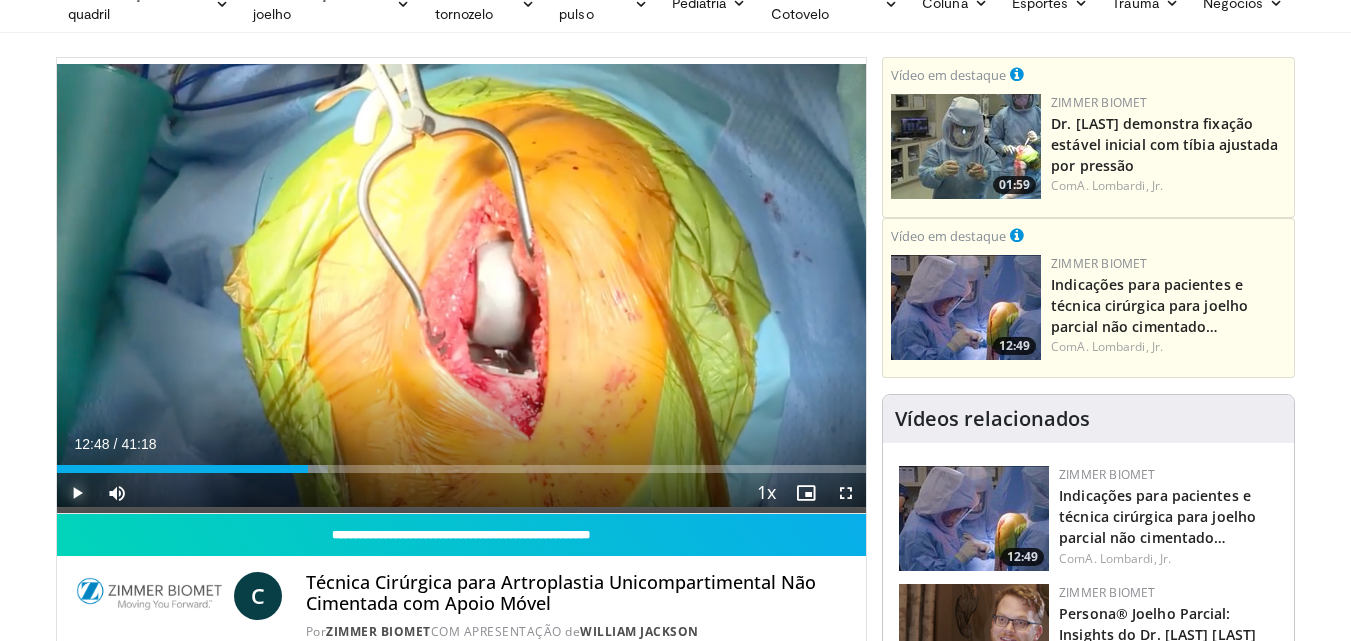 click at bounding box center (77, 493) 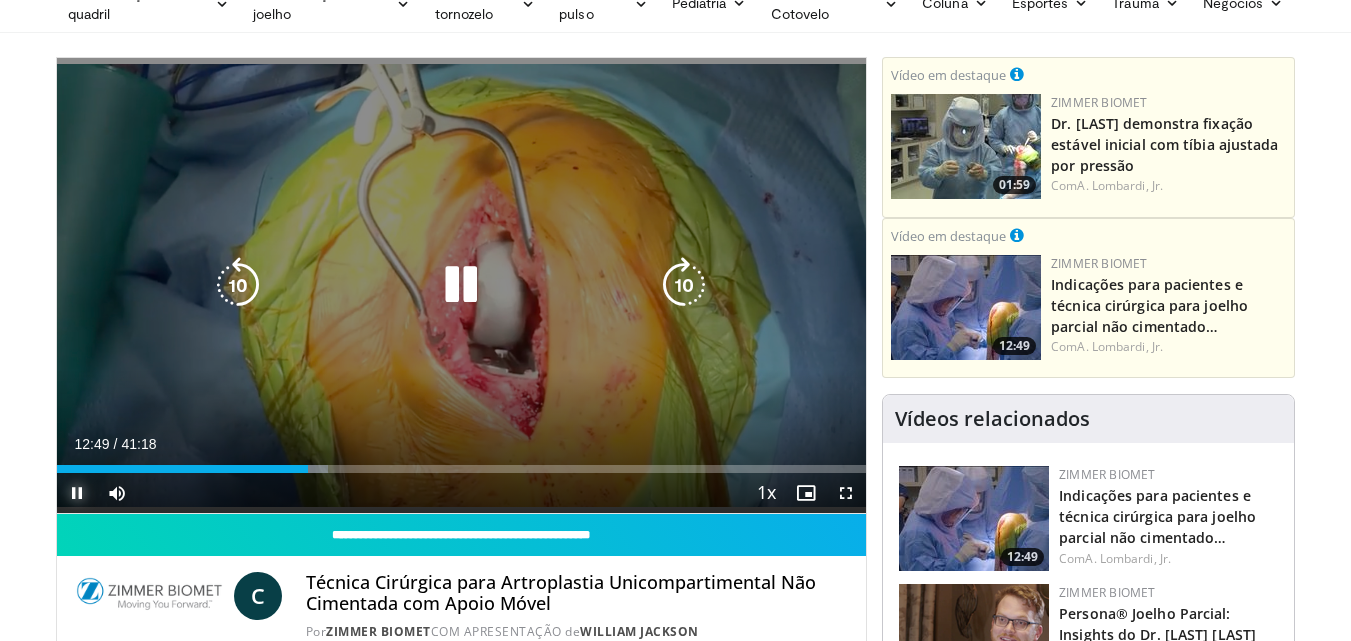 click at bounding box center [77, 493] 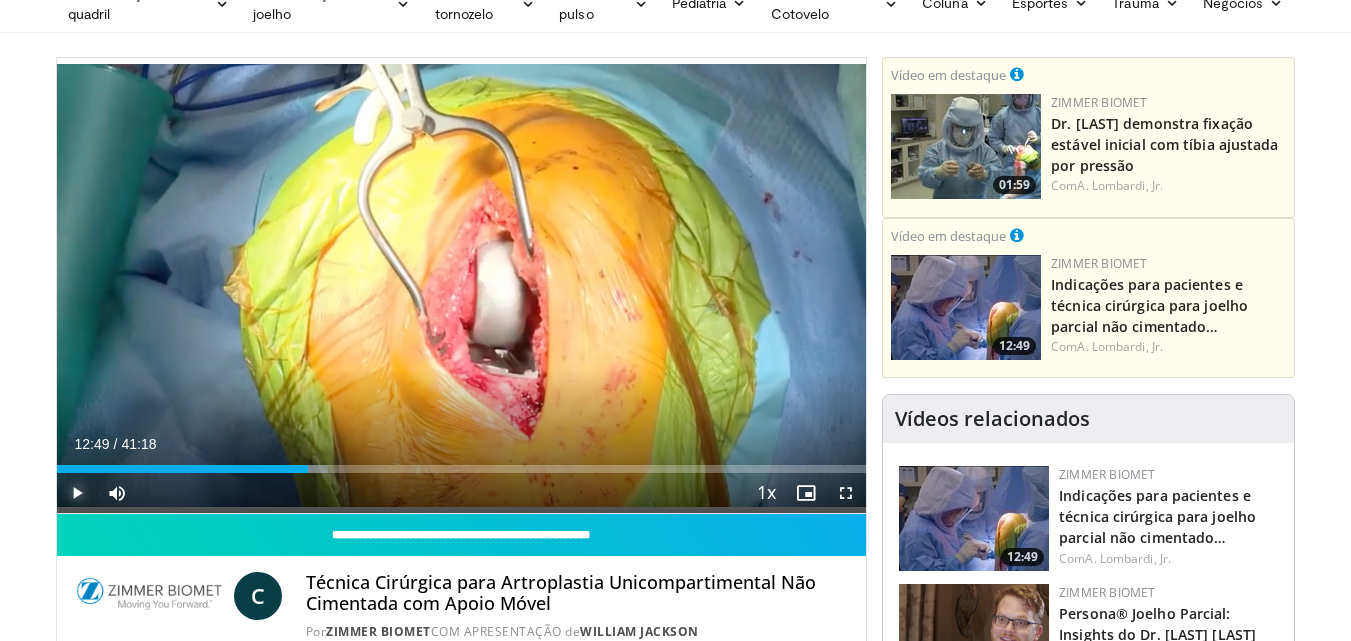 type 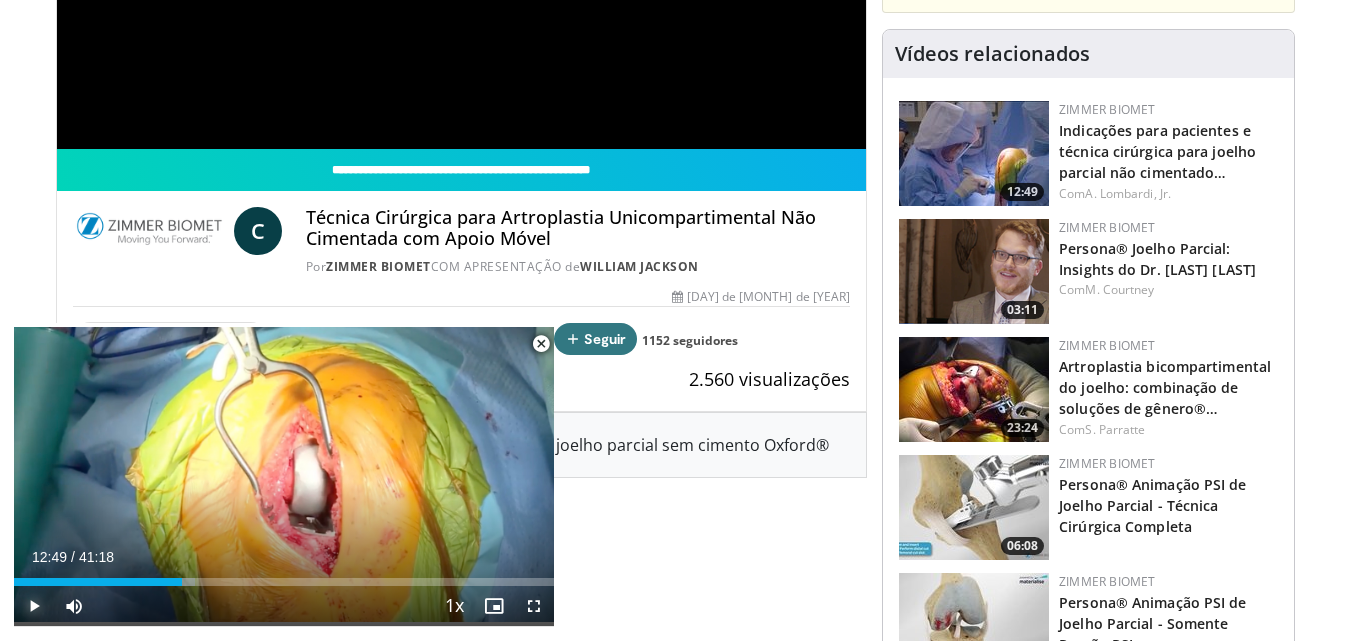scroll, scrollTop: 500, scrollLeft: 0, axis: vertical 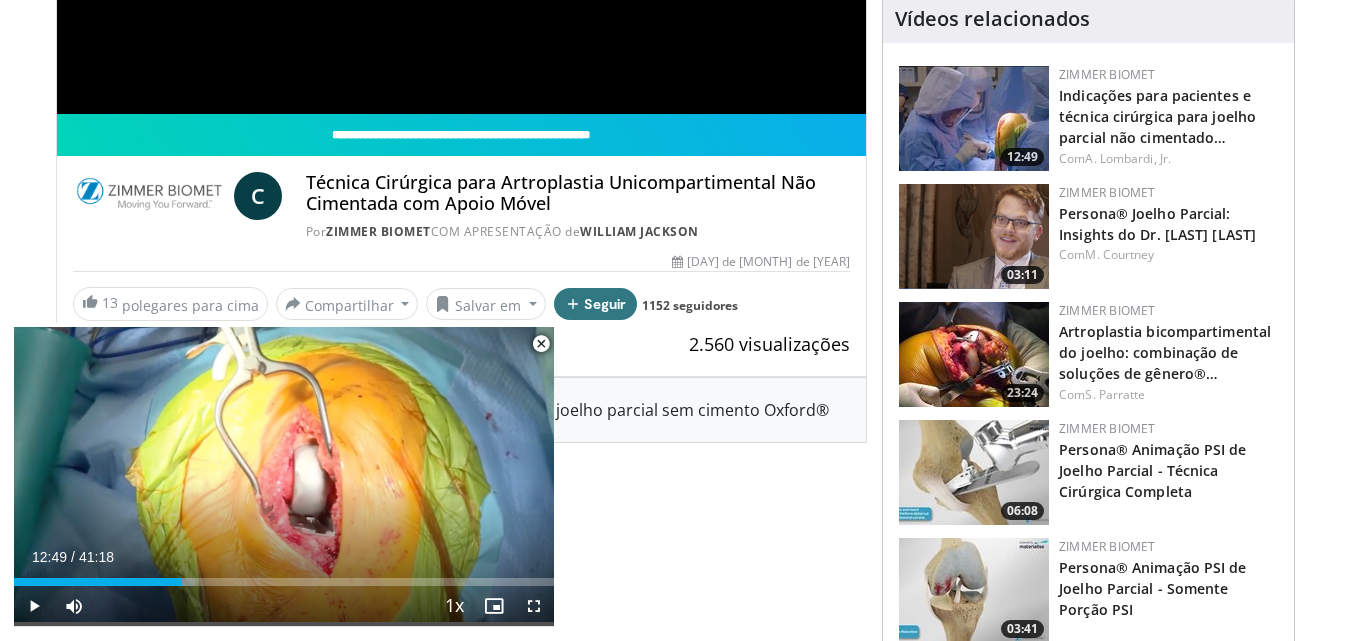 click at bounding box center (974, 354) 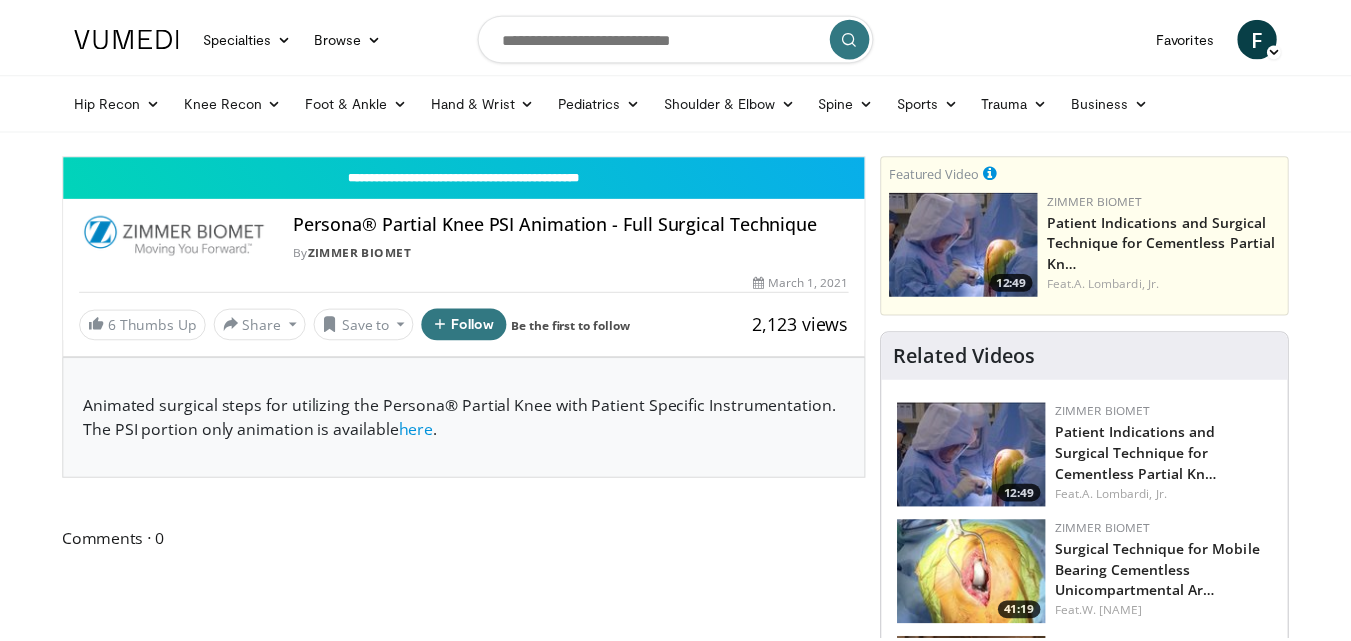 scroll, scrollTop: 0, scrollLeft: 0, axis: both 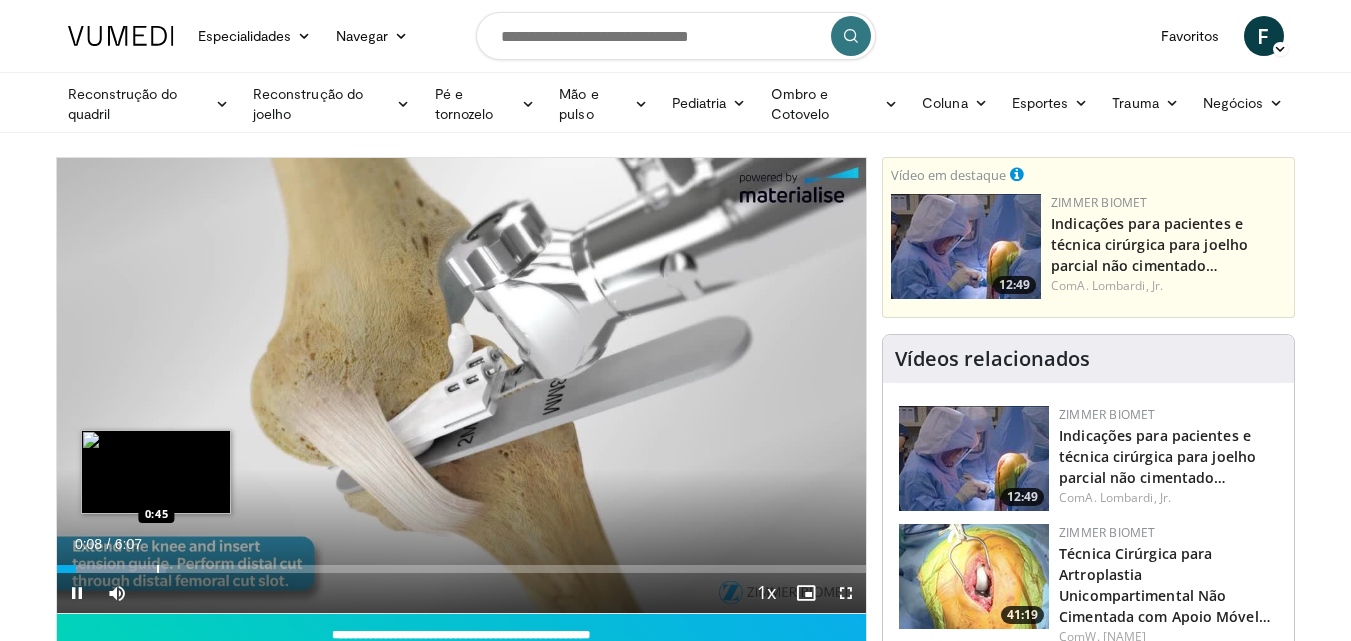 click at bounding box center [158, 569] 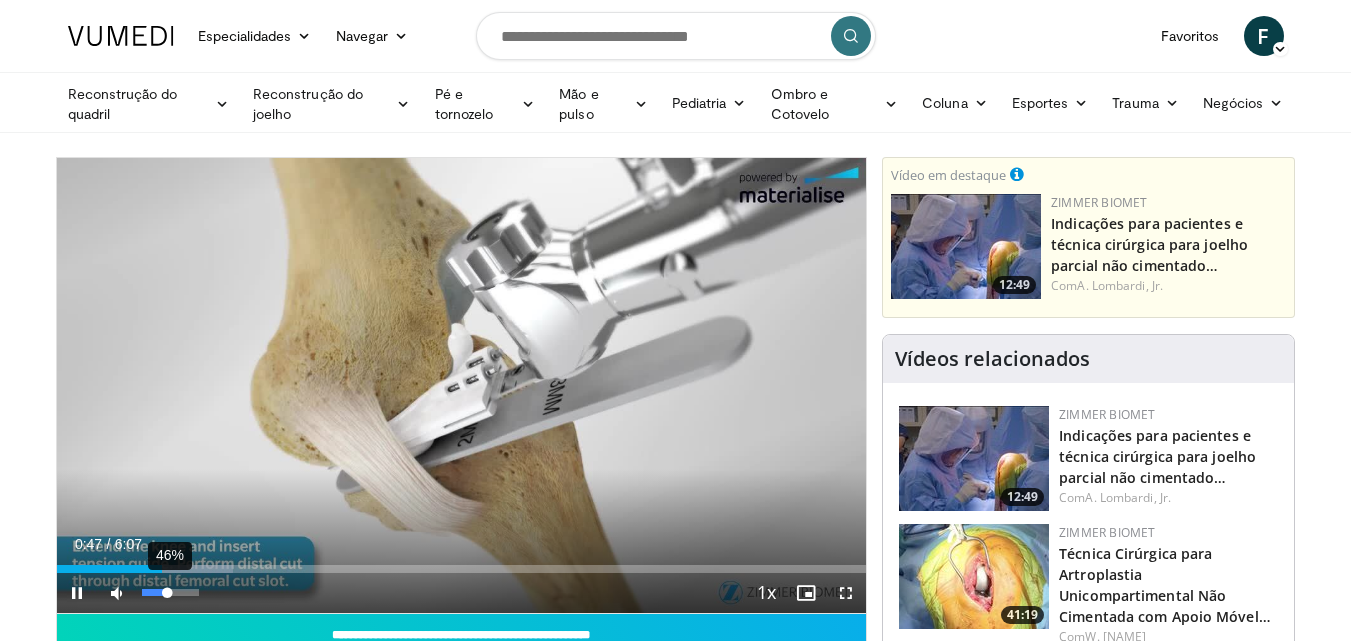click on "**********" at bounding box center [462, 386] 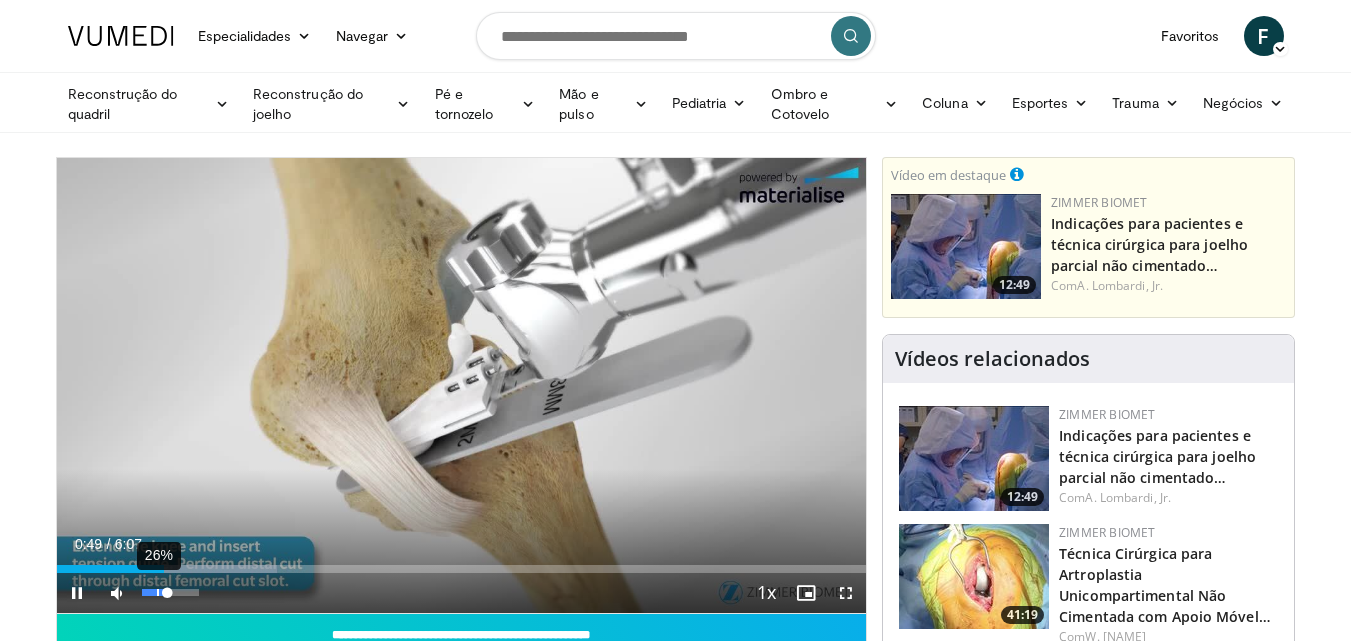 click on "26%" at bounding box center [170, 592] 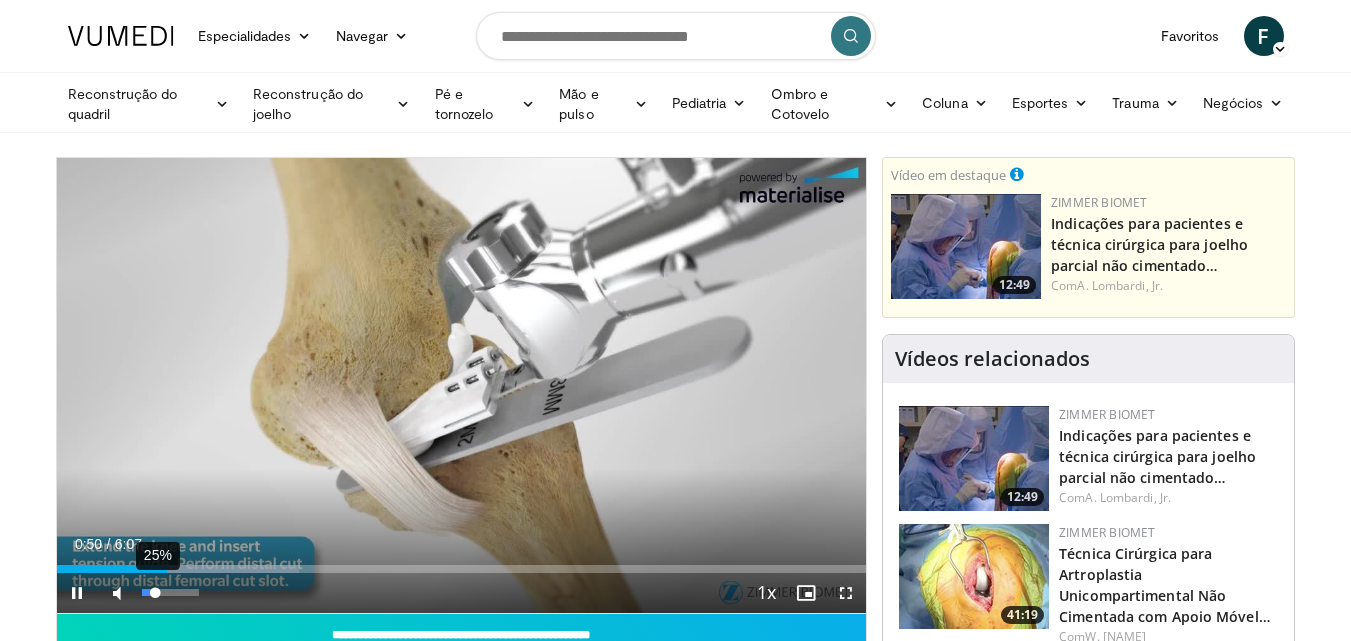 click at bounding box center [149, 592] 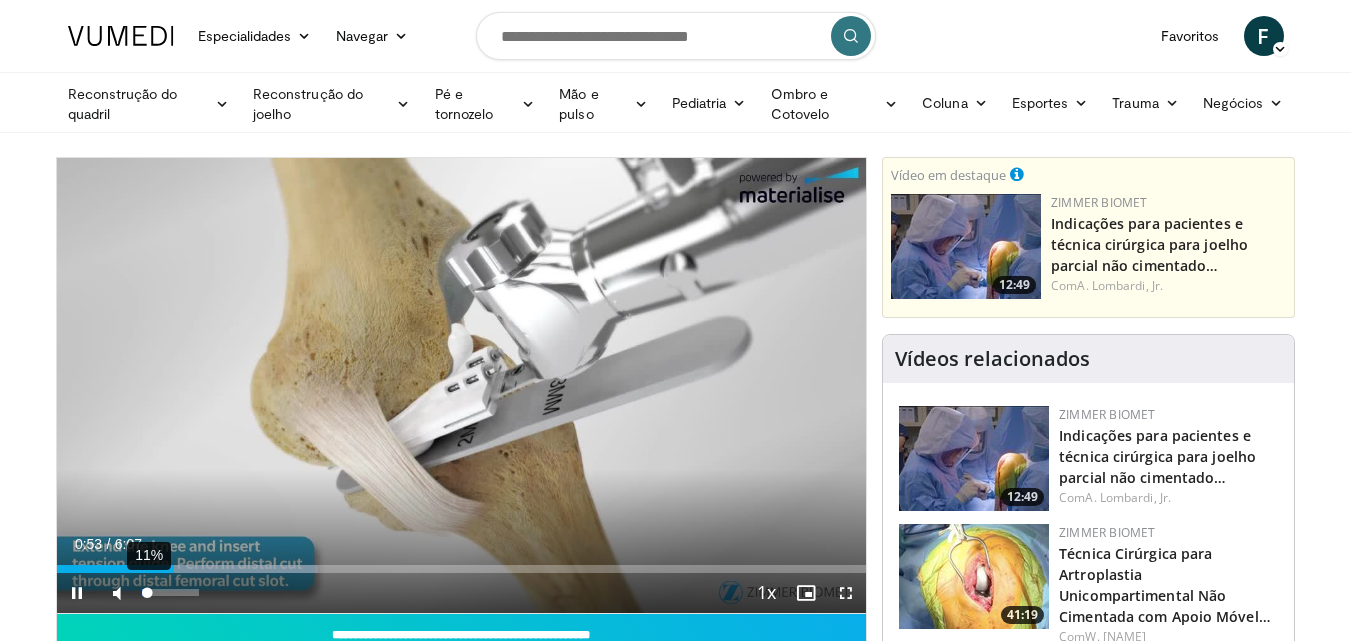 click at bounding box center (145, 592) 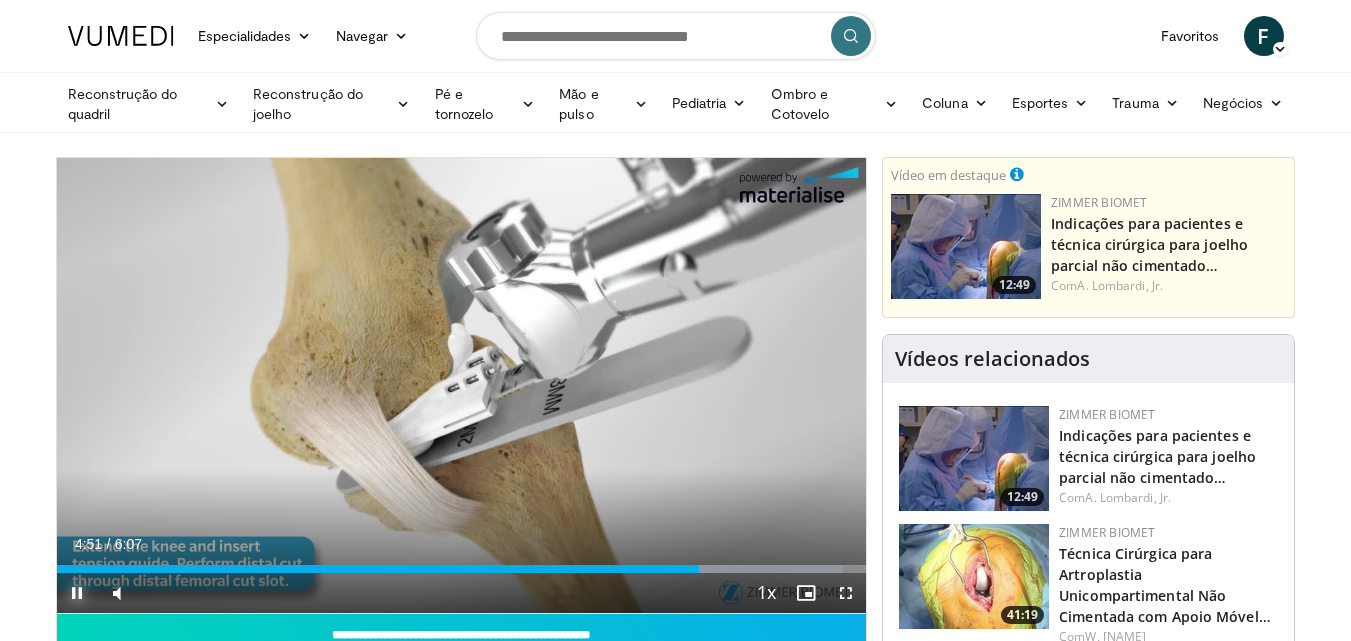 click at bounding box center [77, 593] 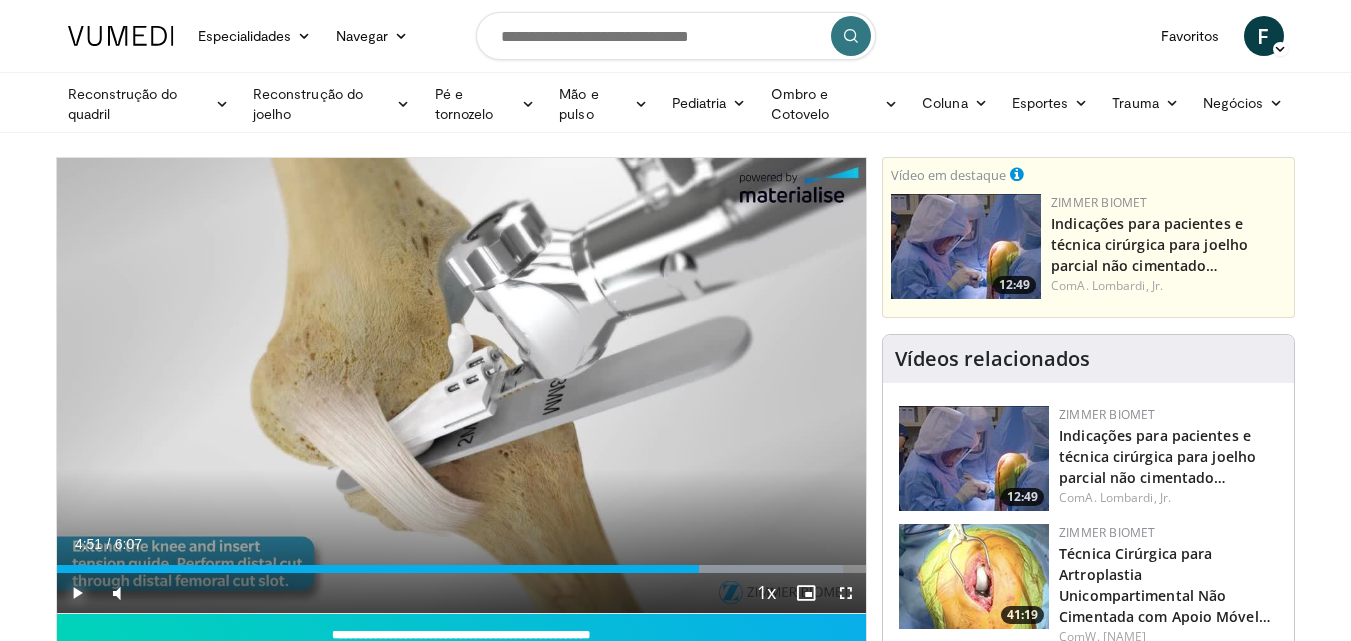 click at bounding box center [77, 593] 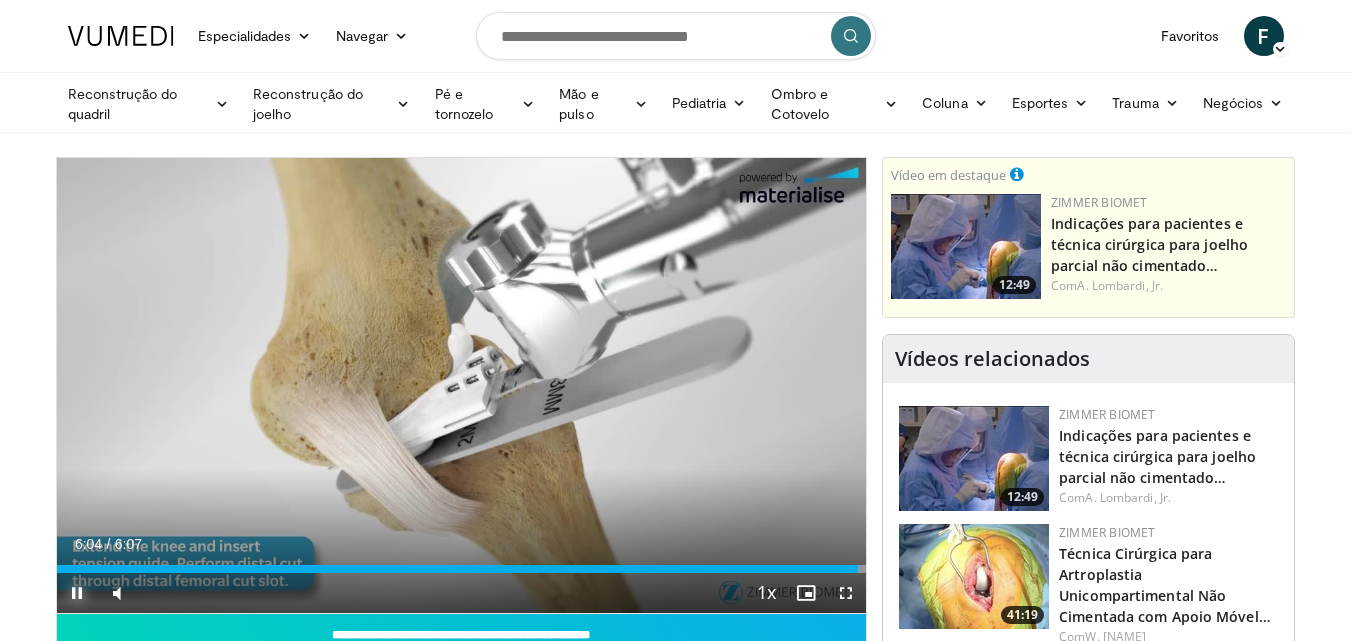 click at bounding box center [77, 593] 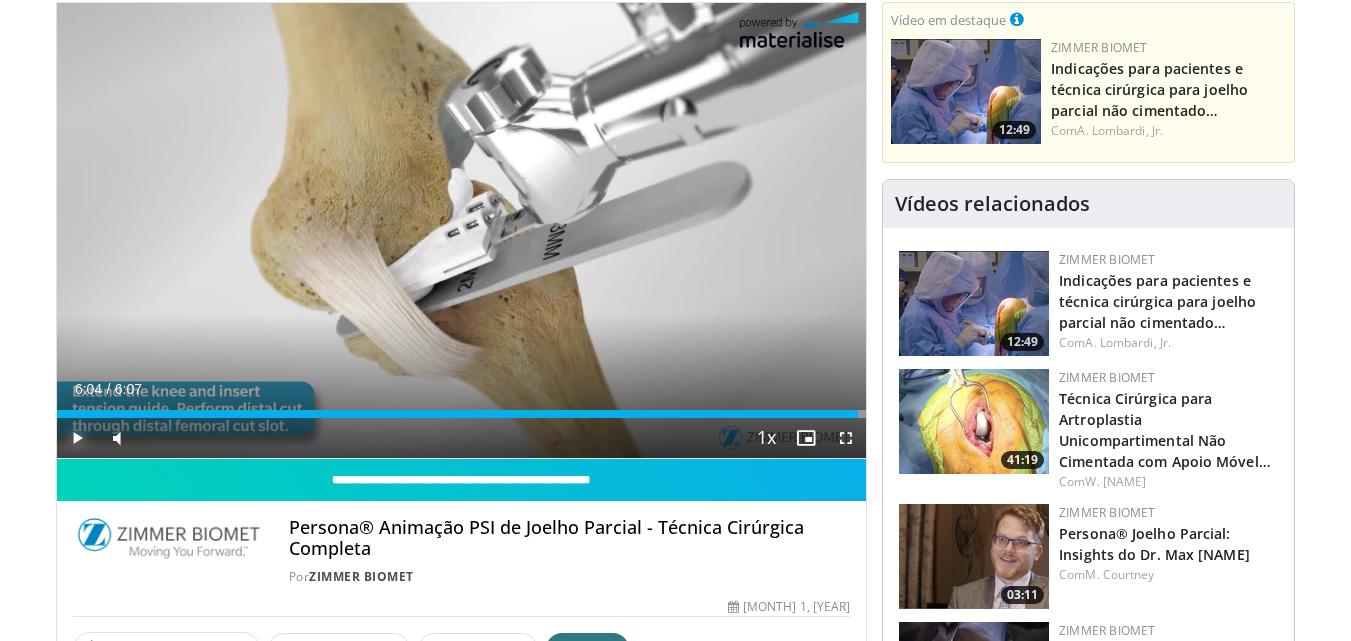 scroll, scrollTop: 200, scrollLeft: 0, axis: vertical 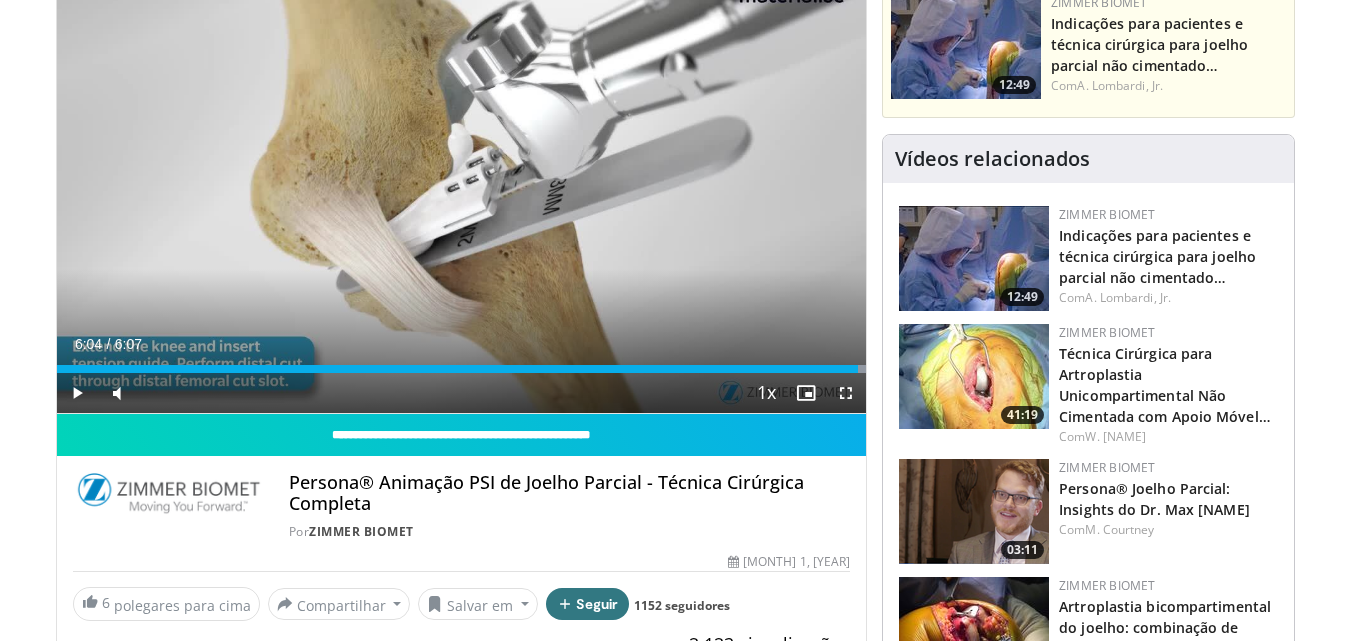 click at bounding box center [974, 376] 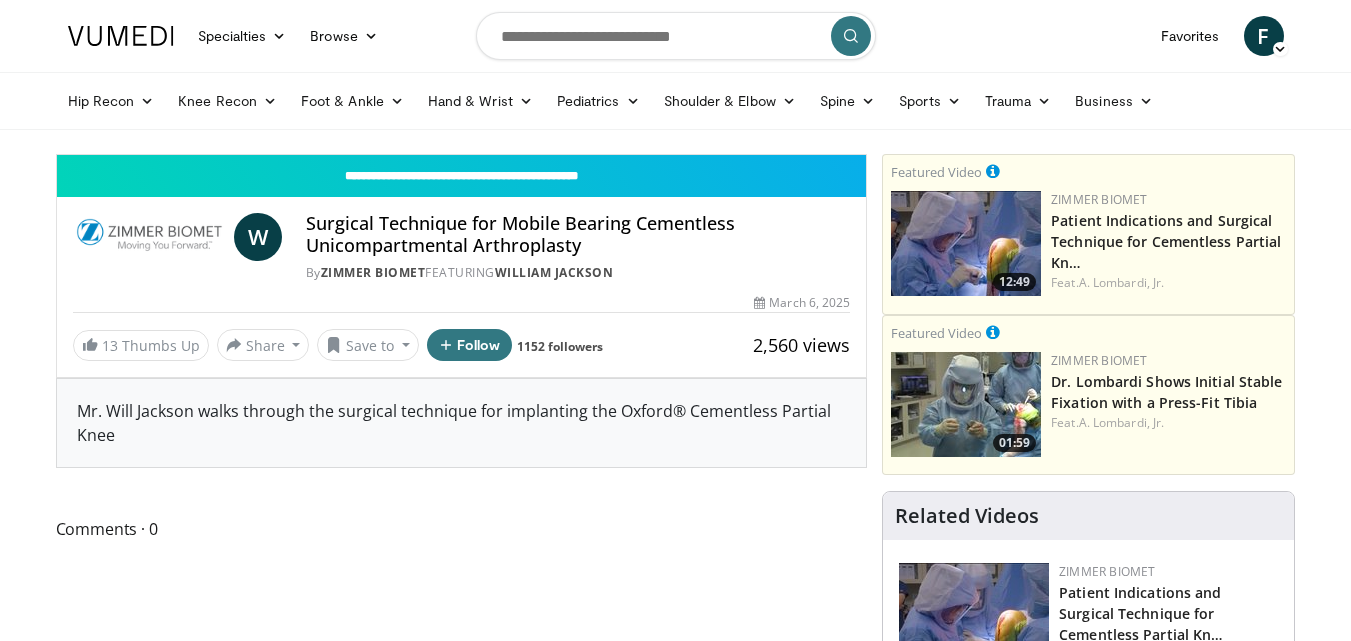 scroll, scrollTop: 0, scrollLeft: 0, axis: both 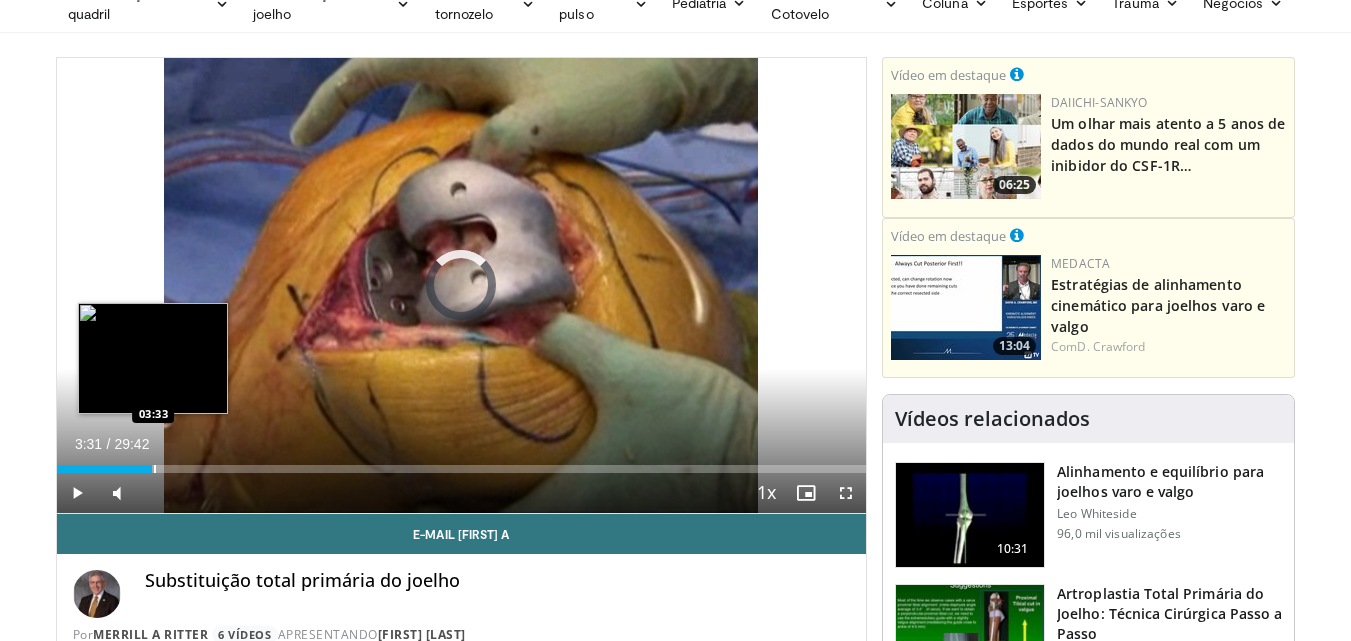click at bounding box center (155, 469) 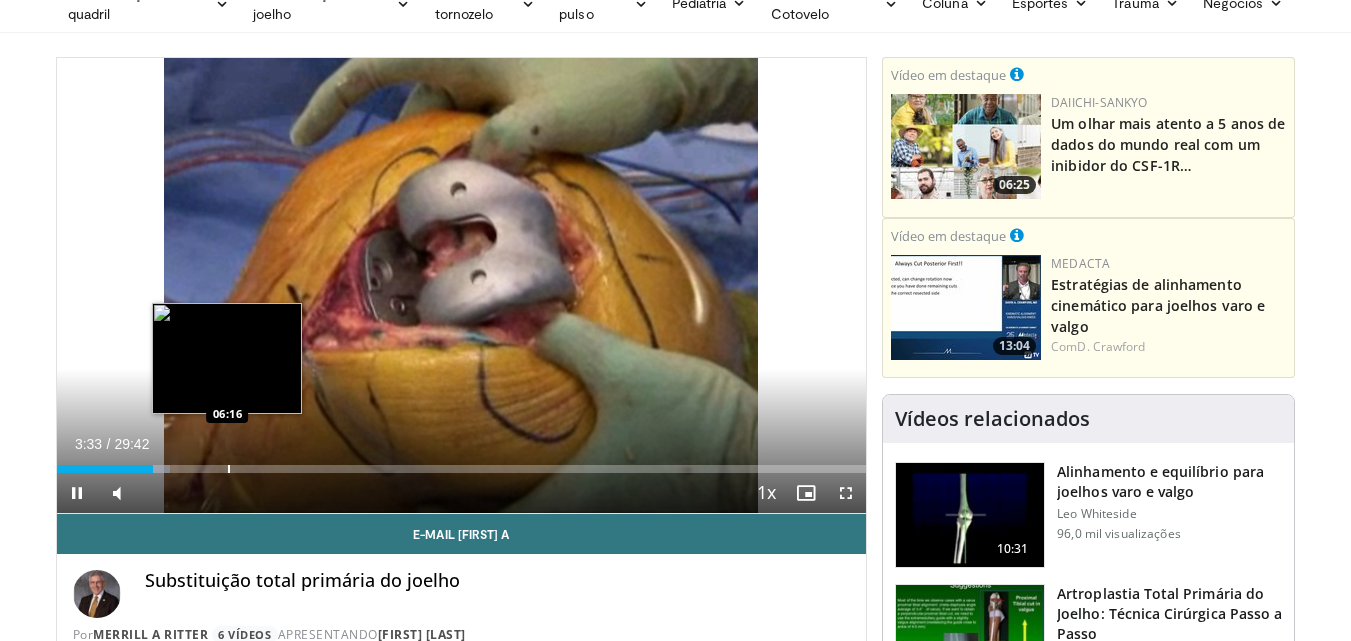 click on "Loaded :  14.04% 03:33 06:16" at bounding box center [462, 463] 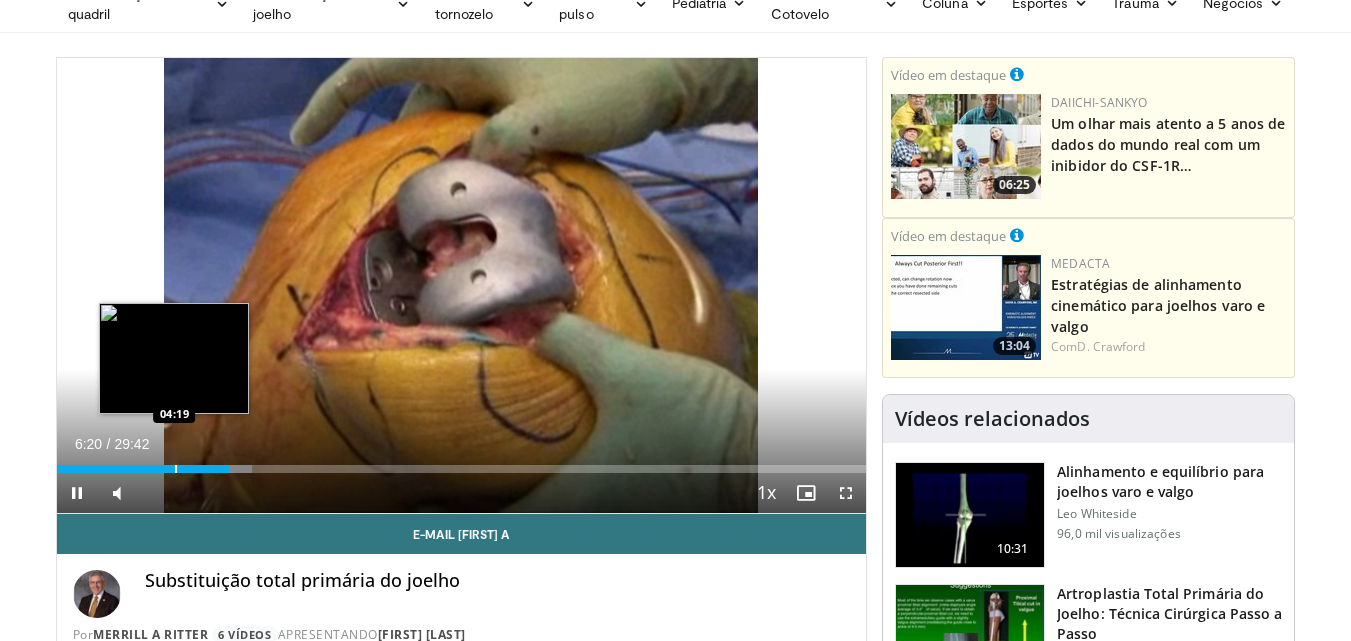click at bounding box center (176, 469) 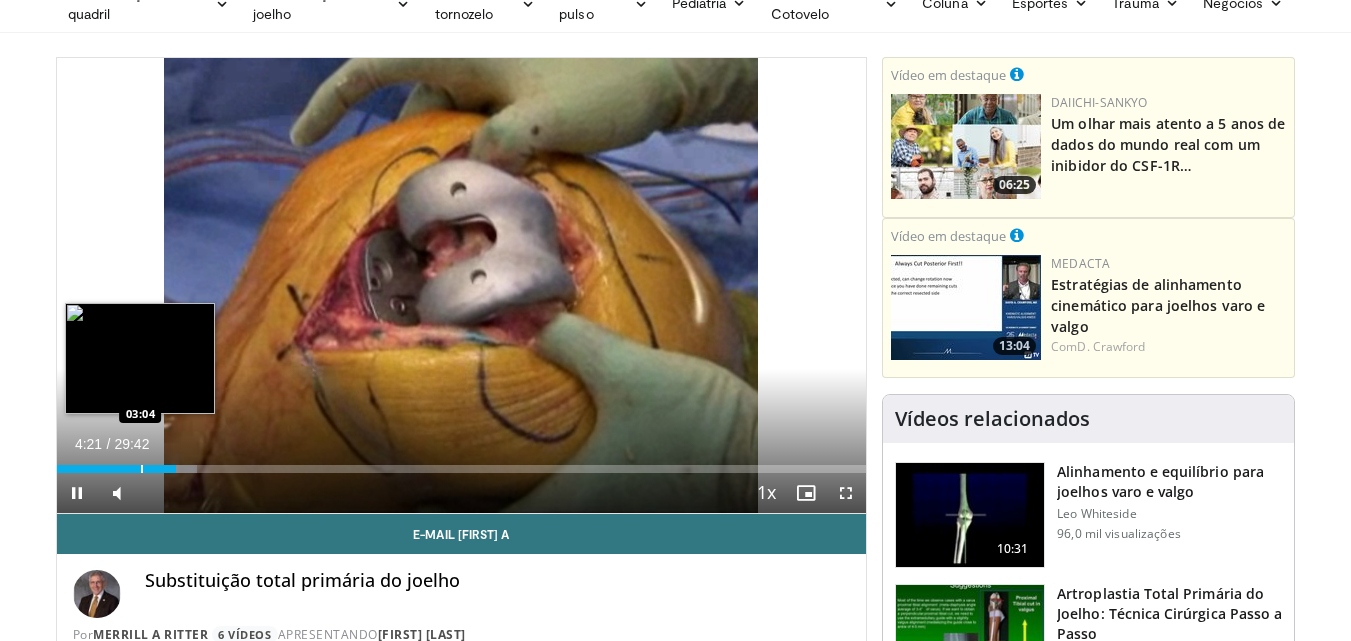 click at bounding box center [142, 469] 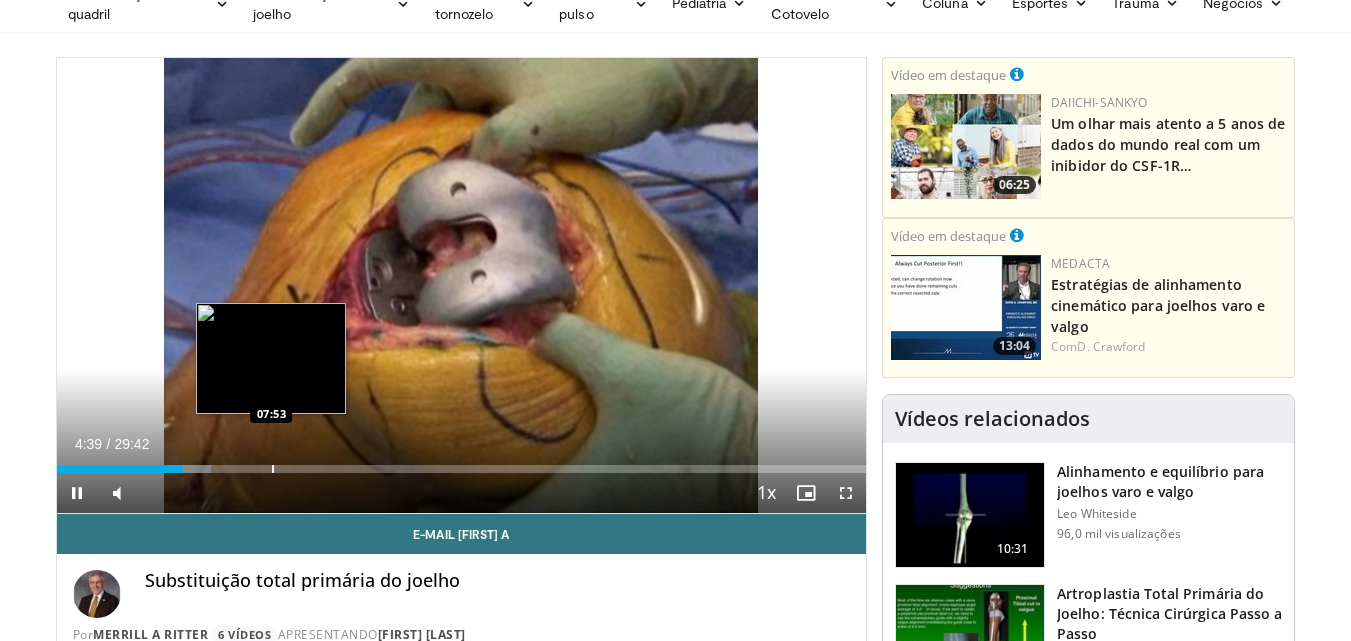 click at bounding box center (273, 469) 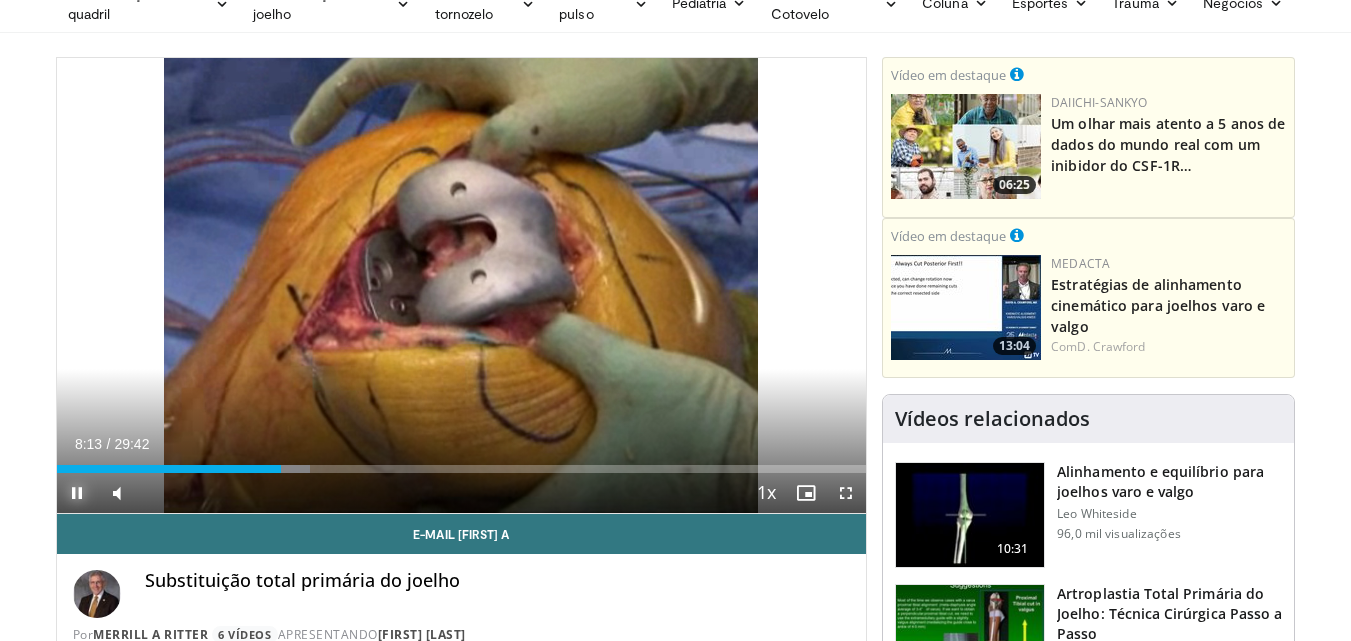 click at bounding box center (77, 493) 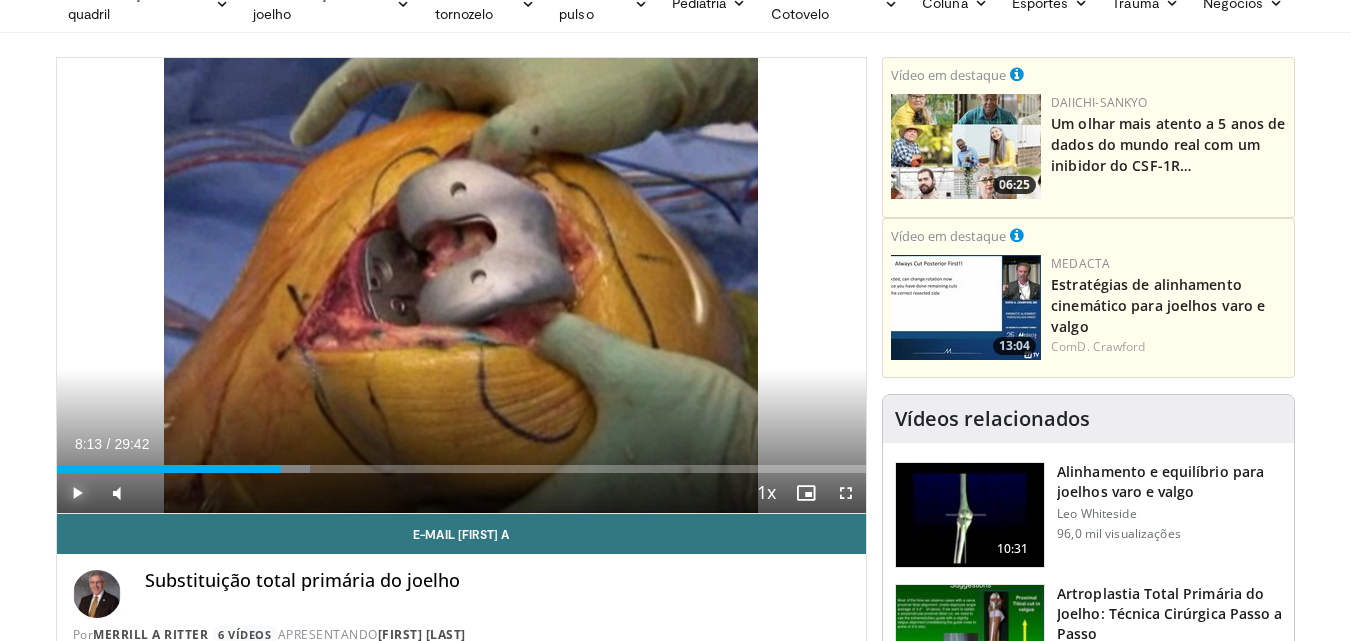type 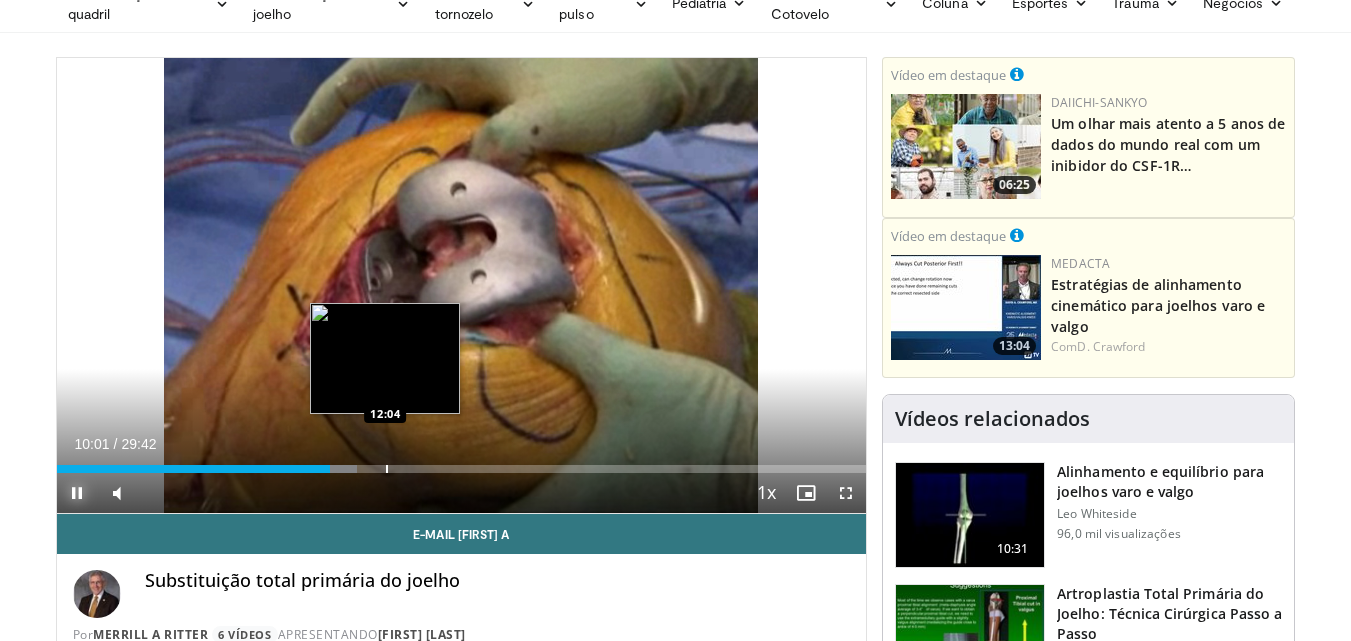 click at bounding box center (387, 469) 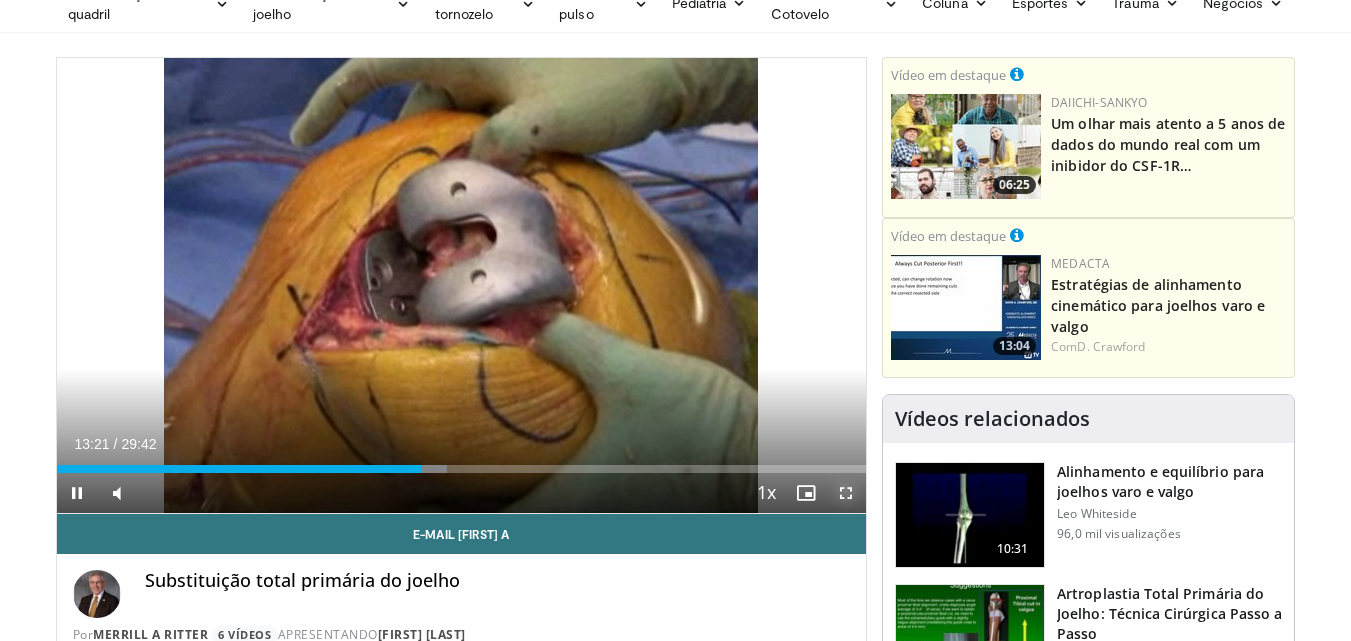 click at bounding box center [846, 493] 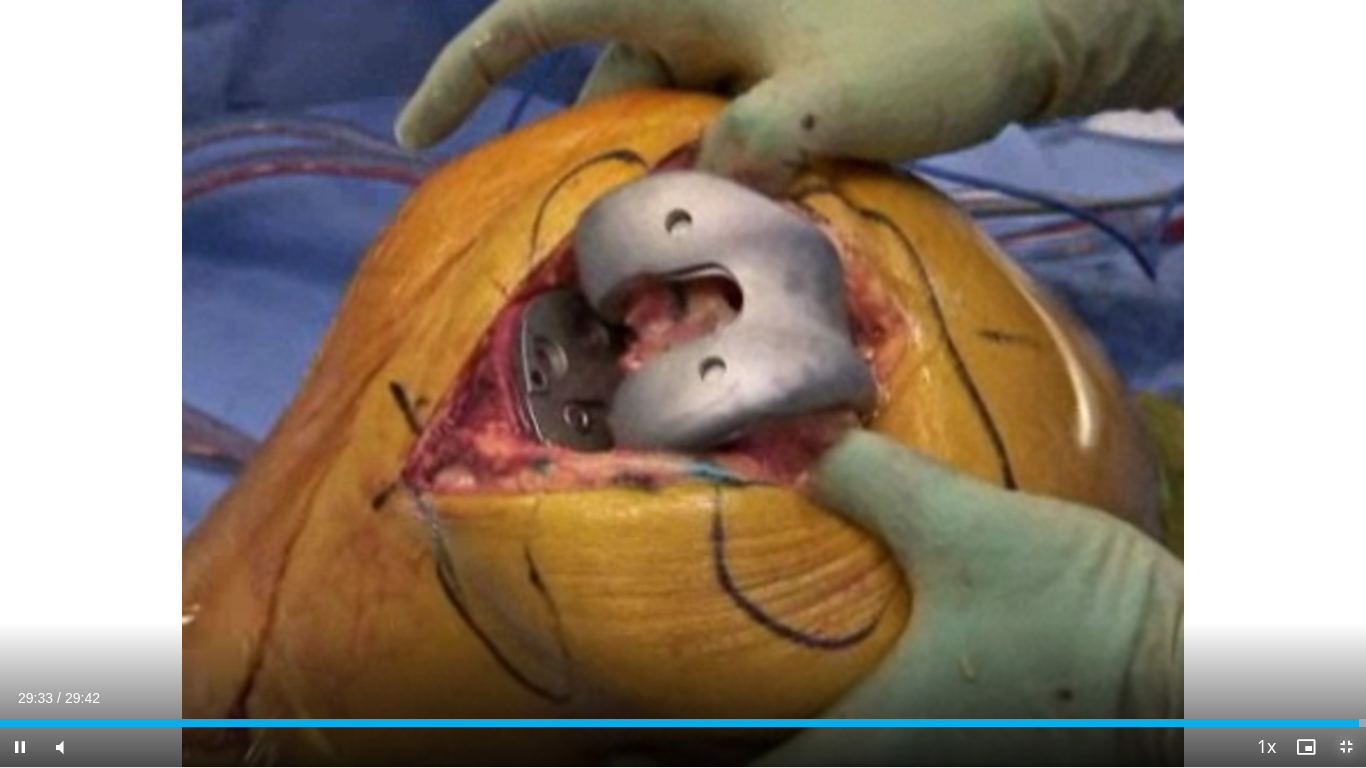 click at bounding box center (1346, 747) 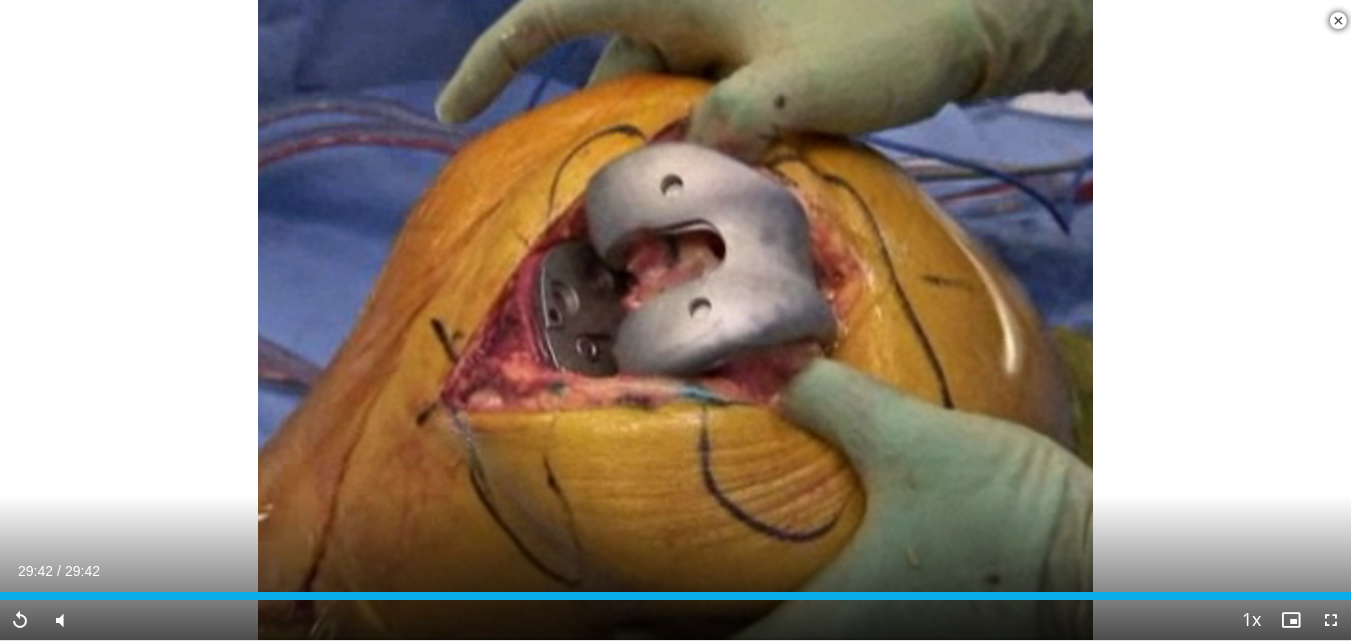scroll, scrollTop: 600, scrollLeft: 0, axis: vertical 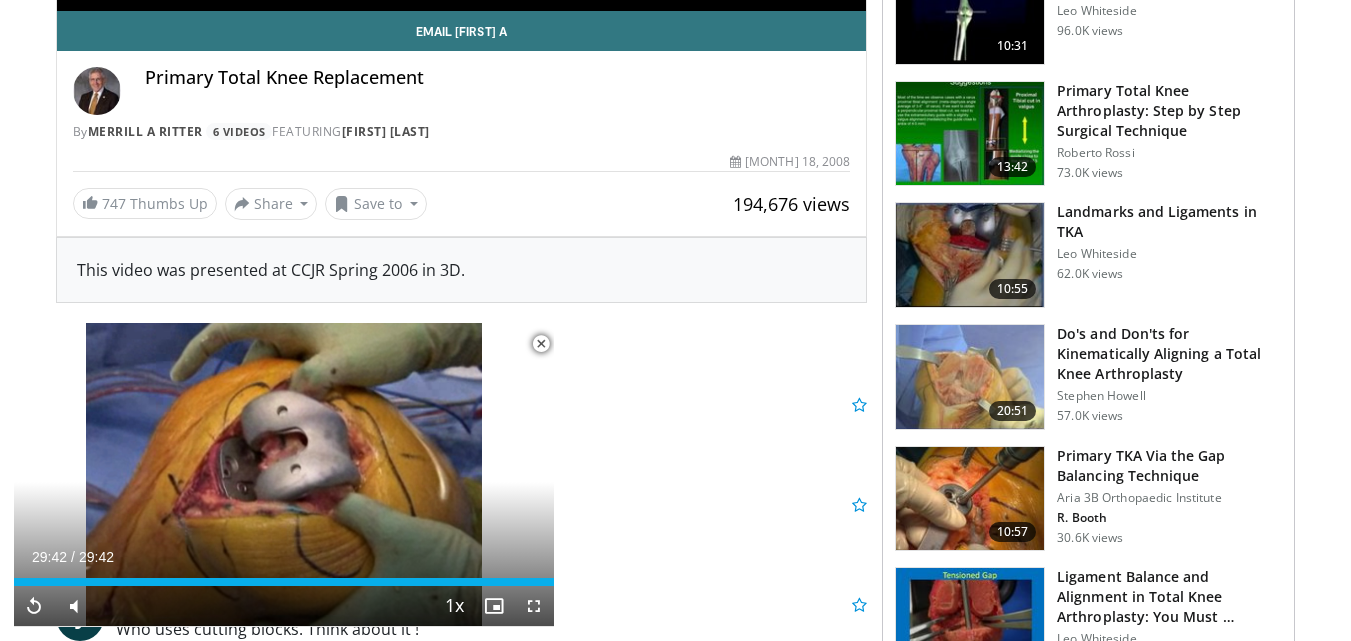 click at bounding box center (970, 377) 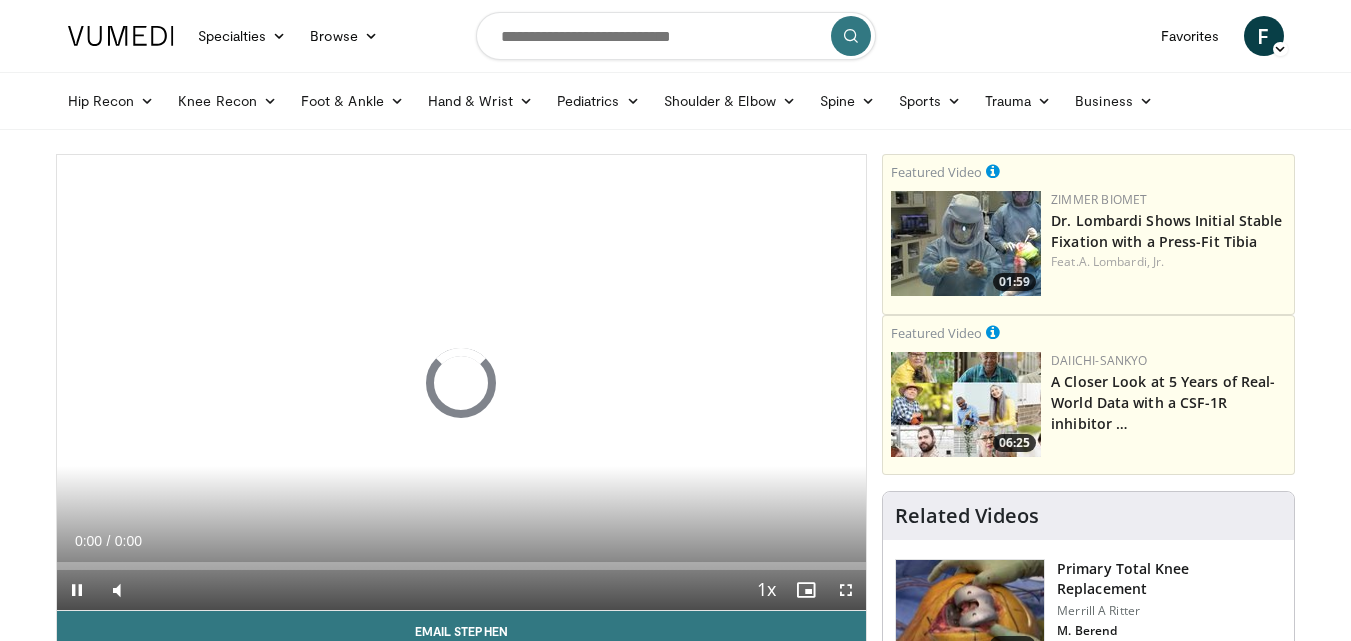 scroll, scrollTop: 0, scrollLeft: 0, axis: both 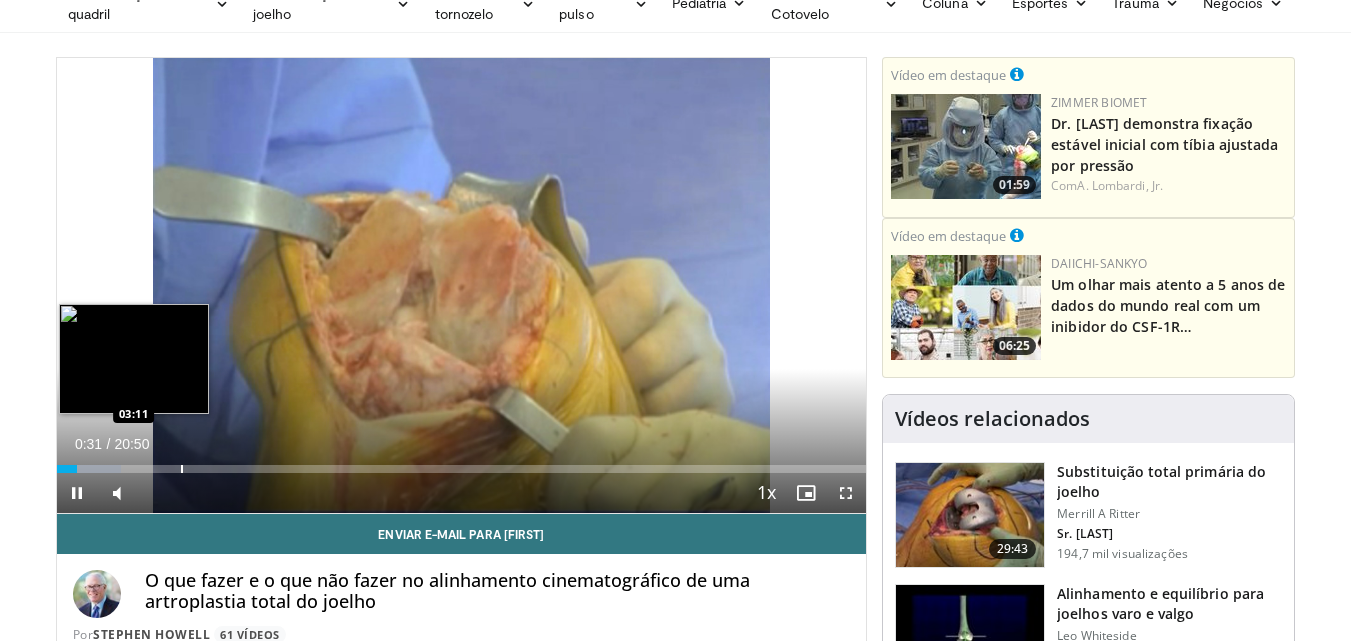click at bounding box center (182, 469) 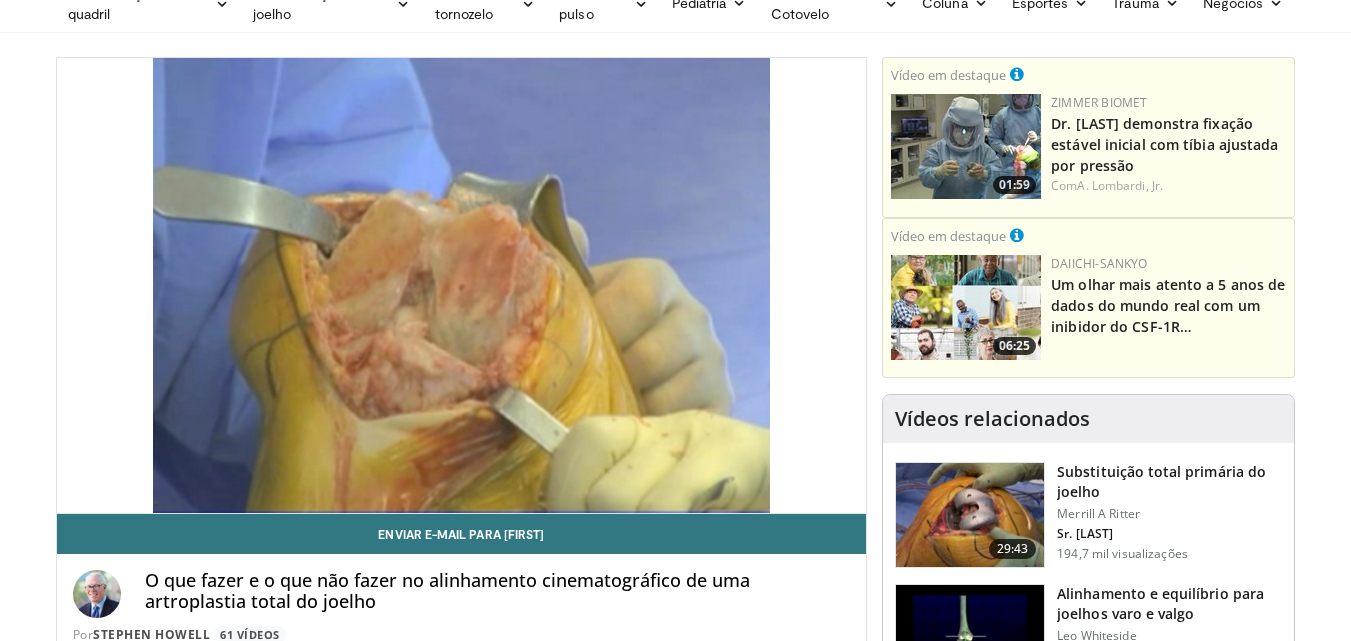 click on "10 seconds
Tap to unmute" at bounding box center (462, 285) 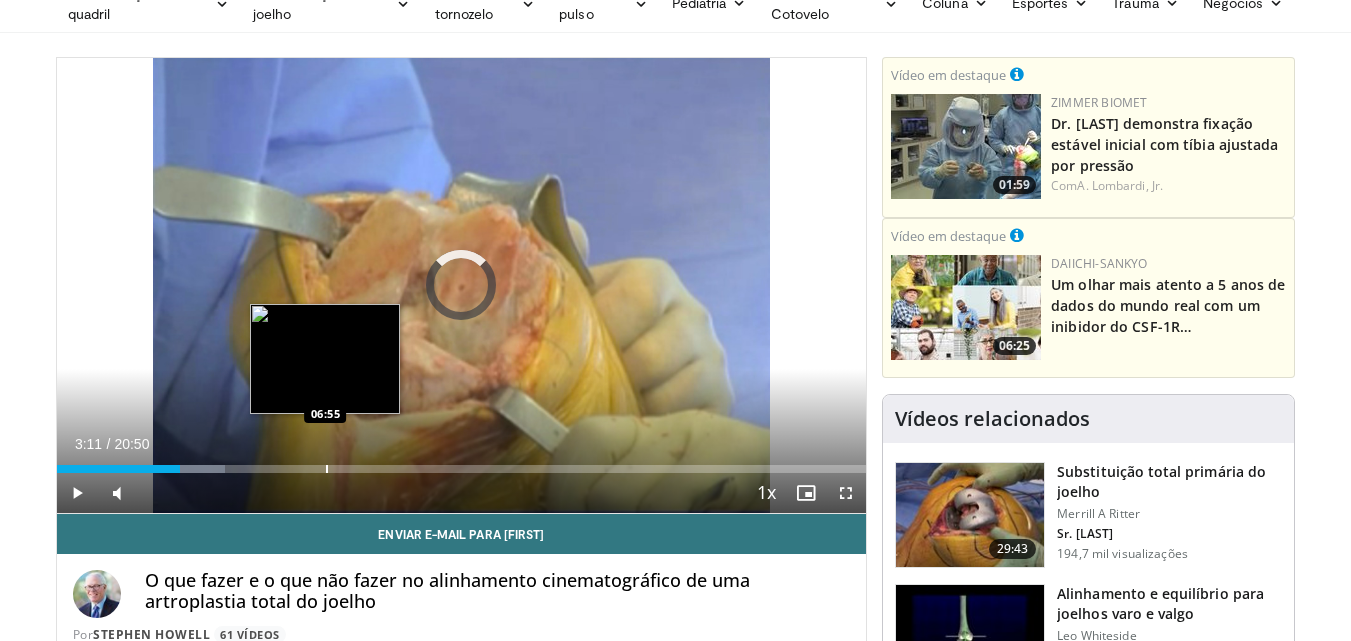 click at bounding box center [327, 469] 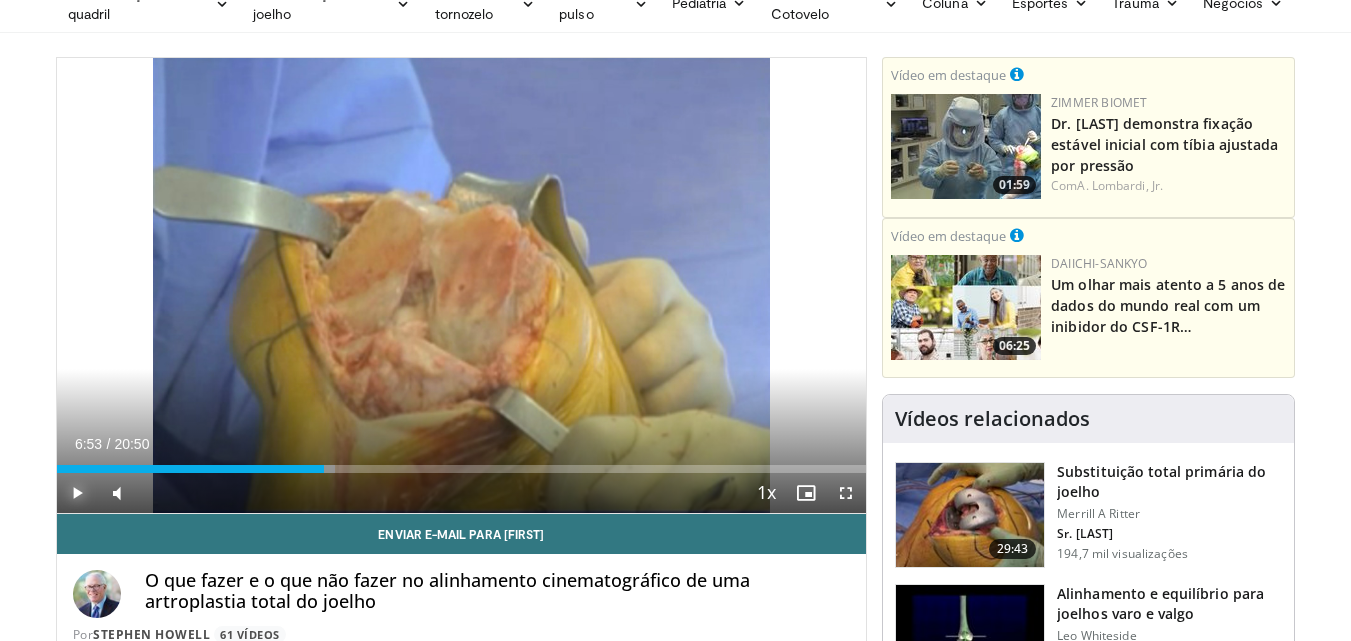 click at bounding box center [77, 493] 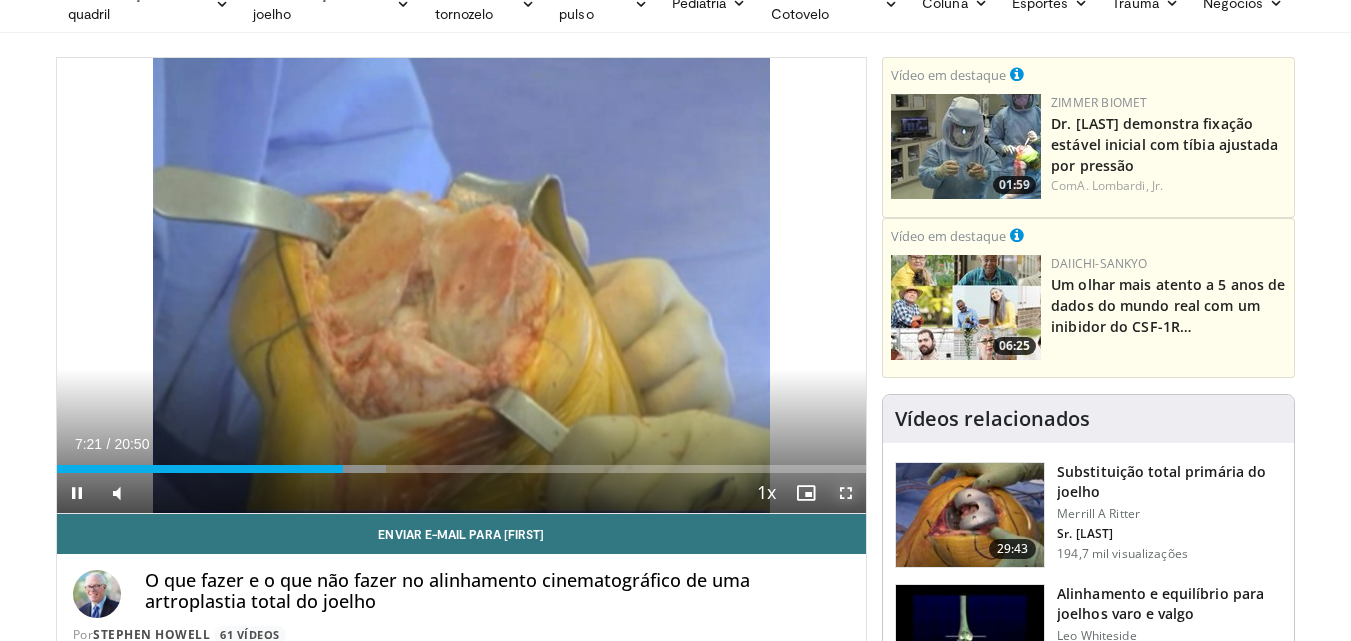 click at bounding box center [846, 493] 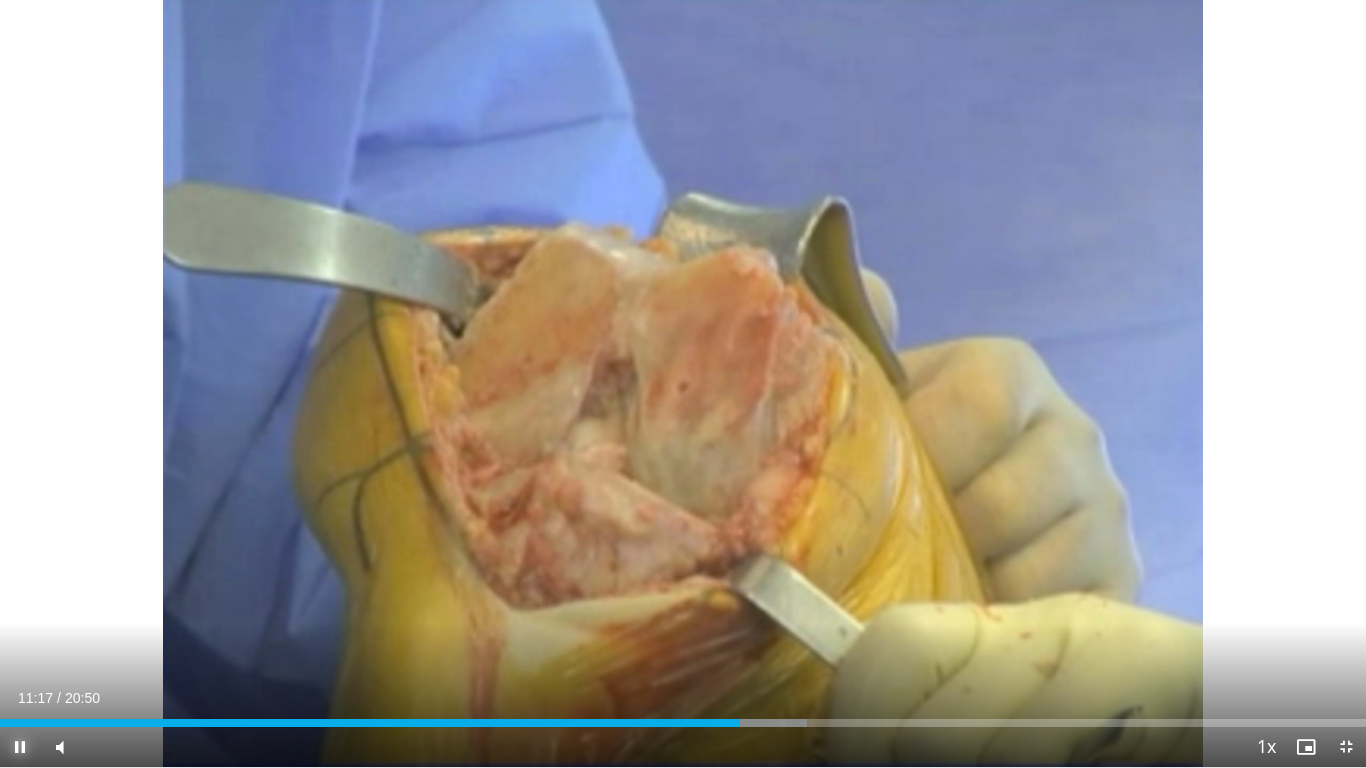 click at bounding box center (20, 747) 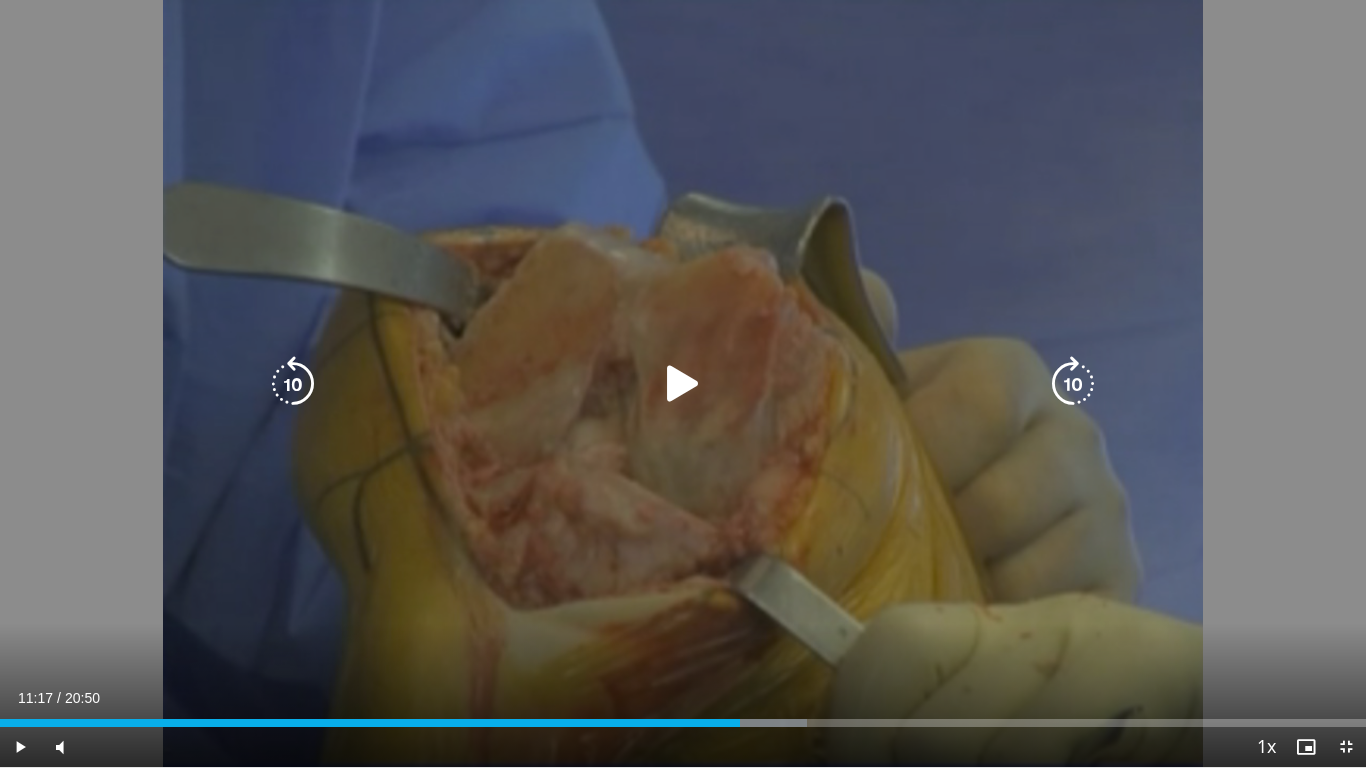 click on "10 seconds
Tap to unmute" at bounding box center [683, 383] 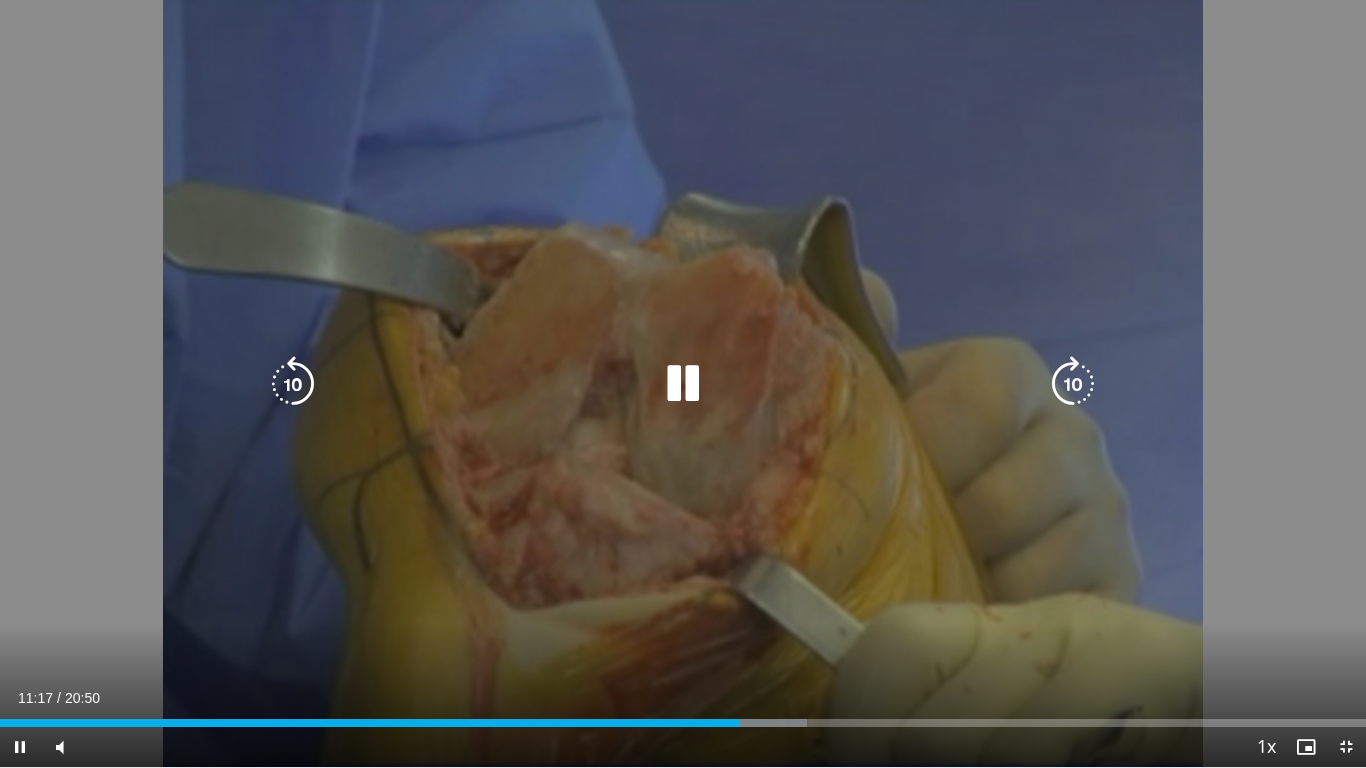 click on "10 seconds
Tap to unmute" at bounding box center [683, 383] 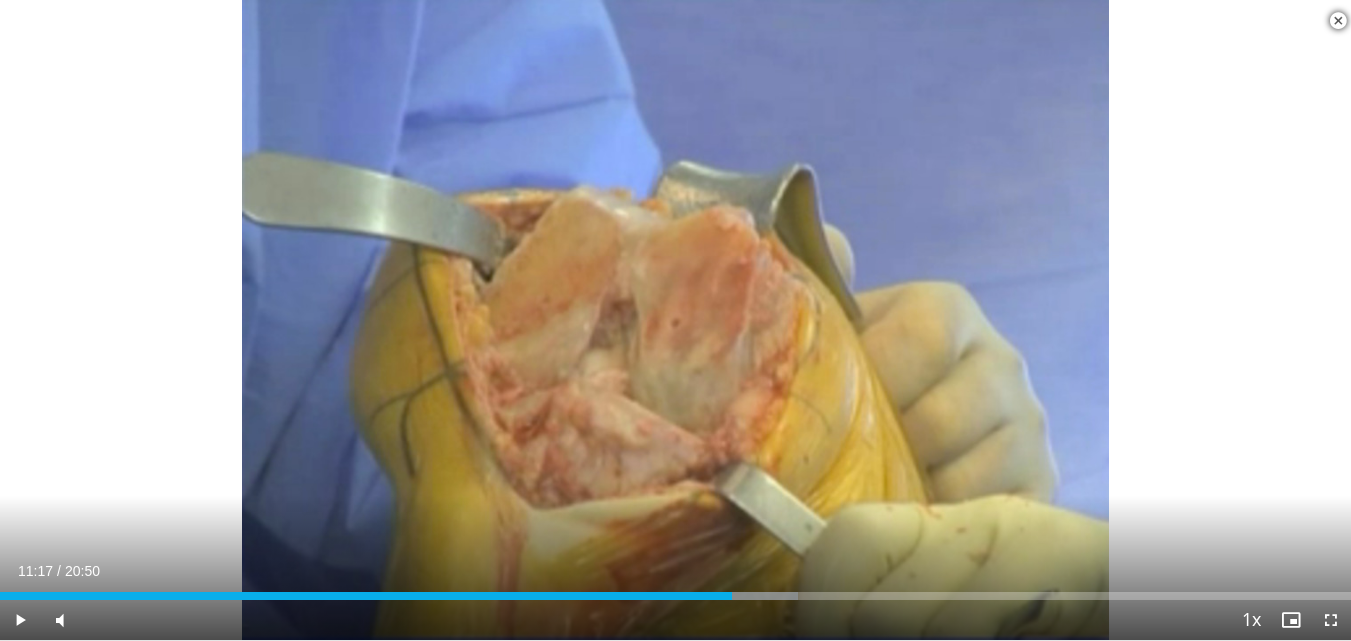 scroll, scrollTop: 900, scrollLeft: 0, axis: vertical 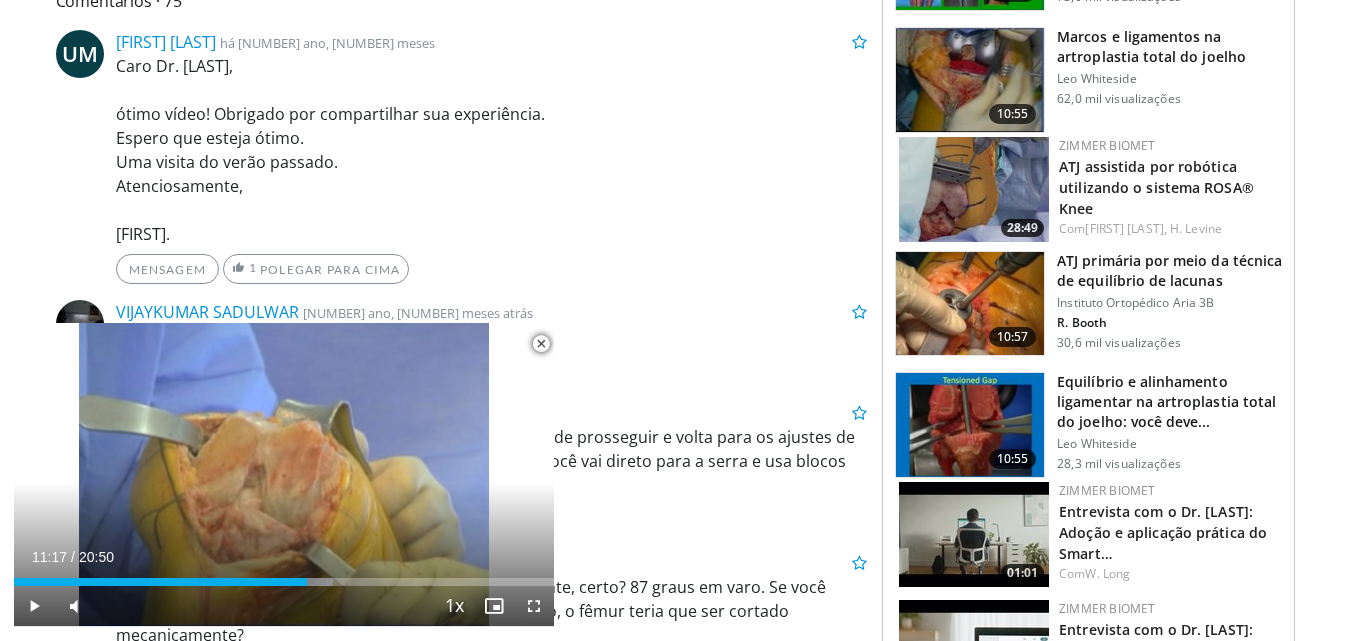 click at bounding box center [541, 344] 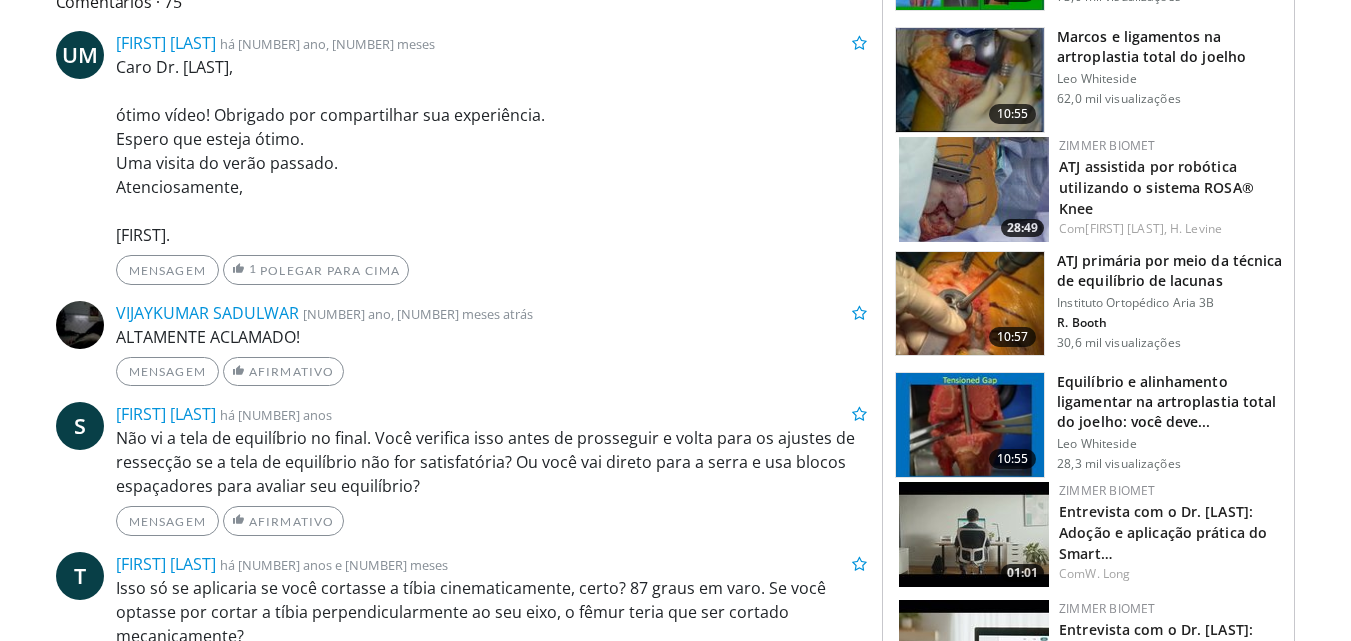 scroll, scrollTop: 444, scrollLeft: 0, axis: vertical 